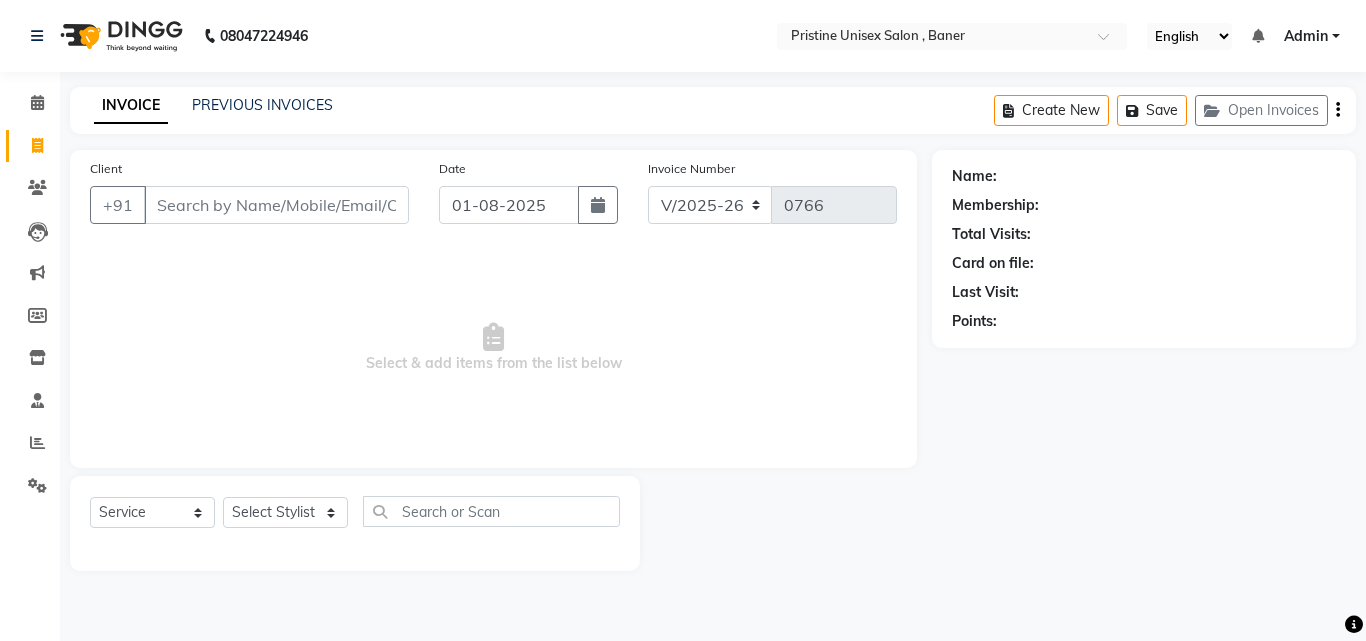 select on "6610" 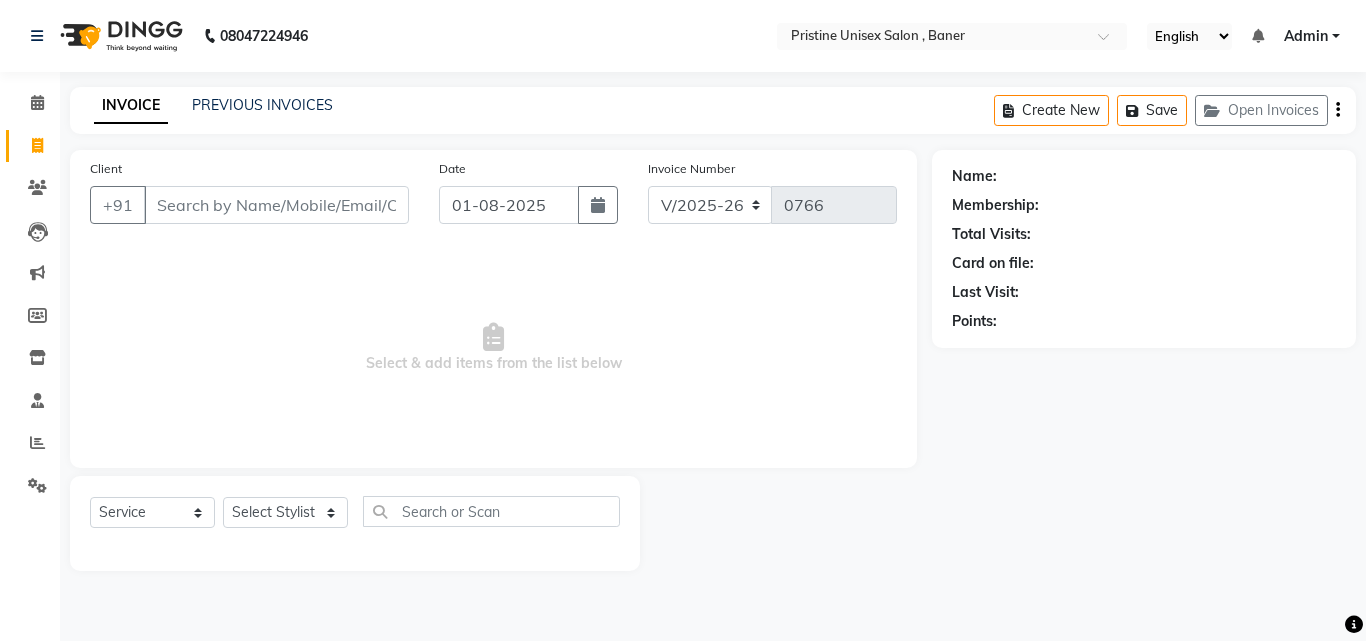 scroll, scrollTop: 0, scrollLeft: 0, axis: both 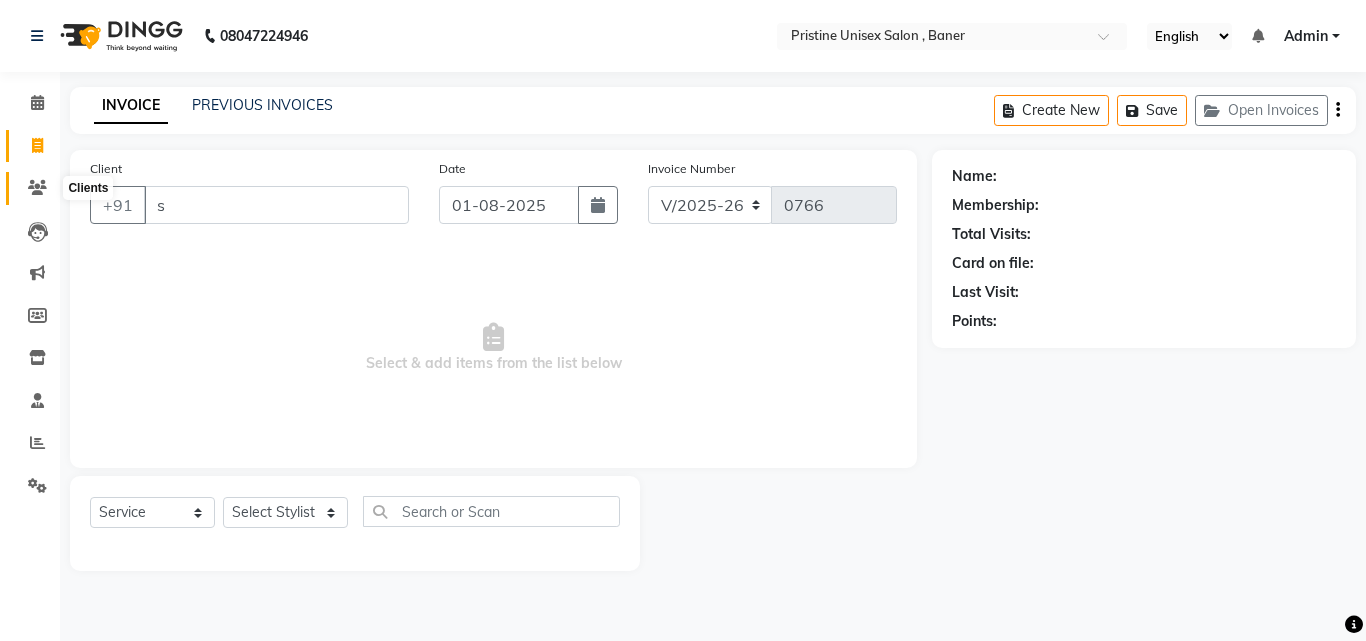 type on "s" 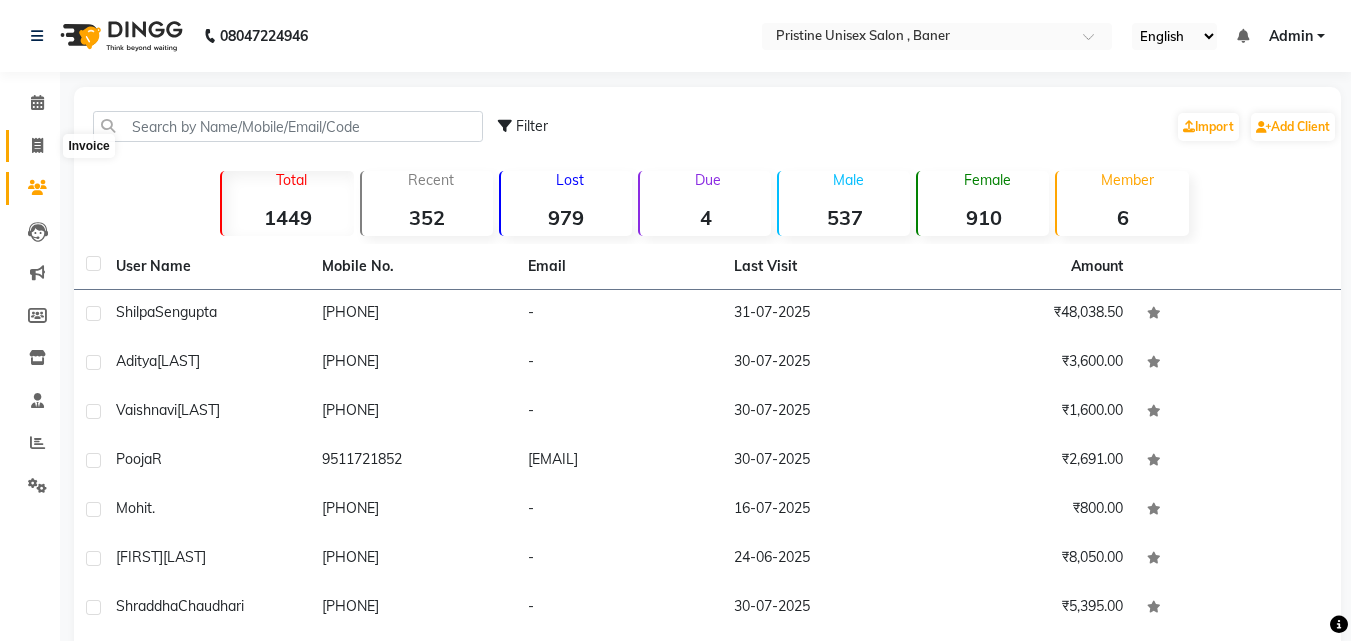 click 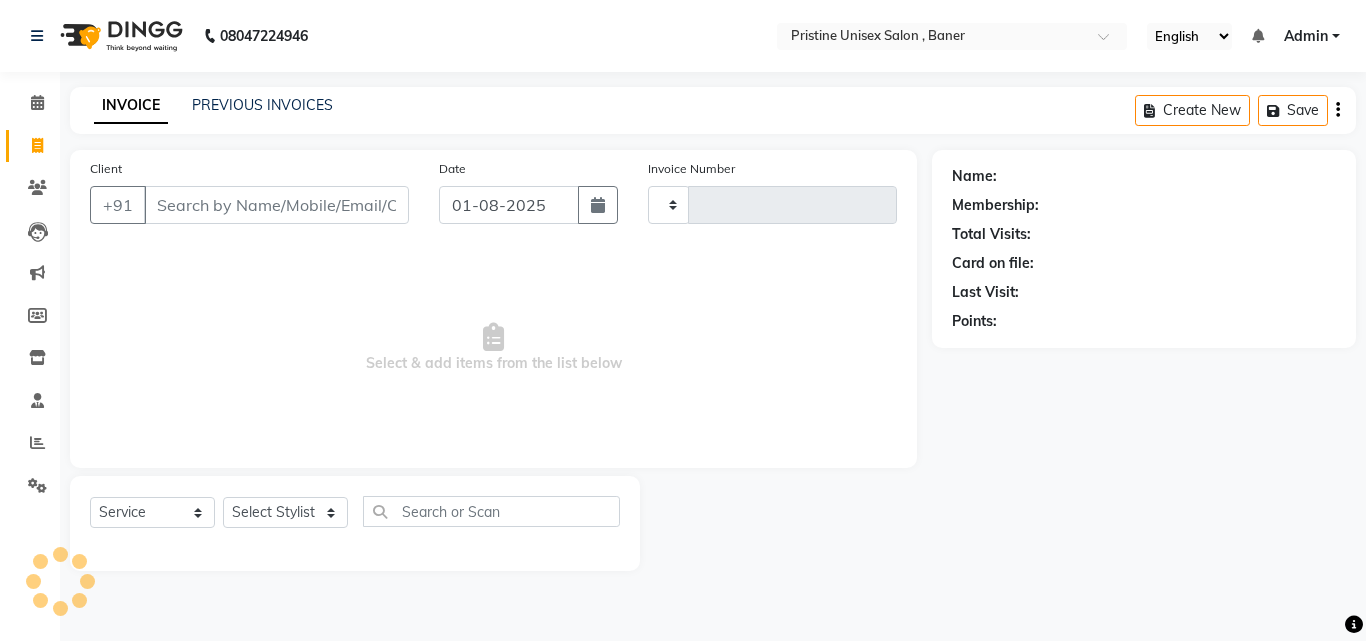 type on "0766" 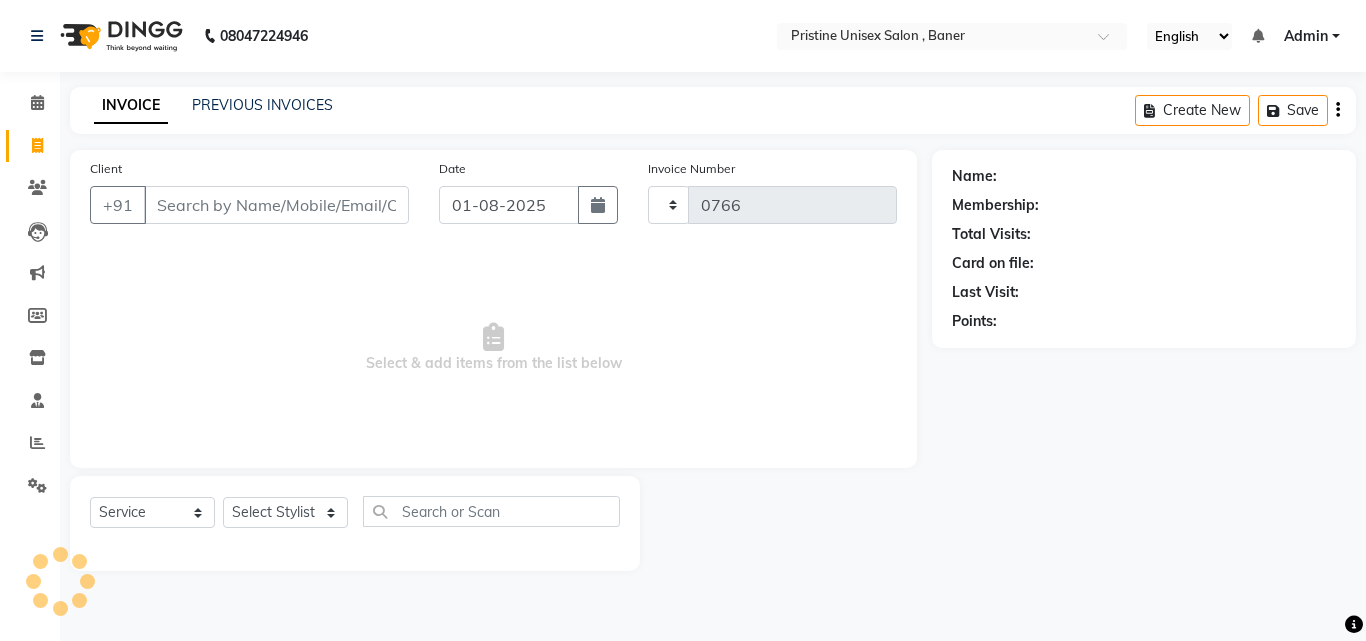 select on "6610" 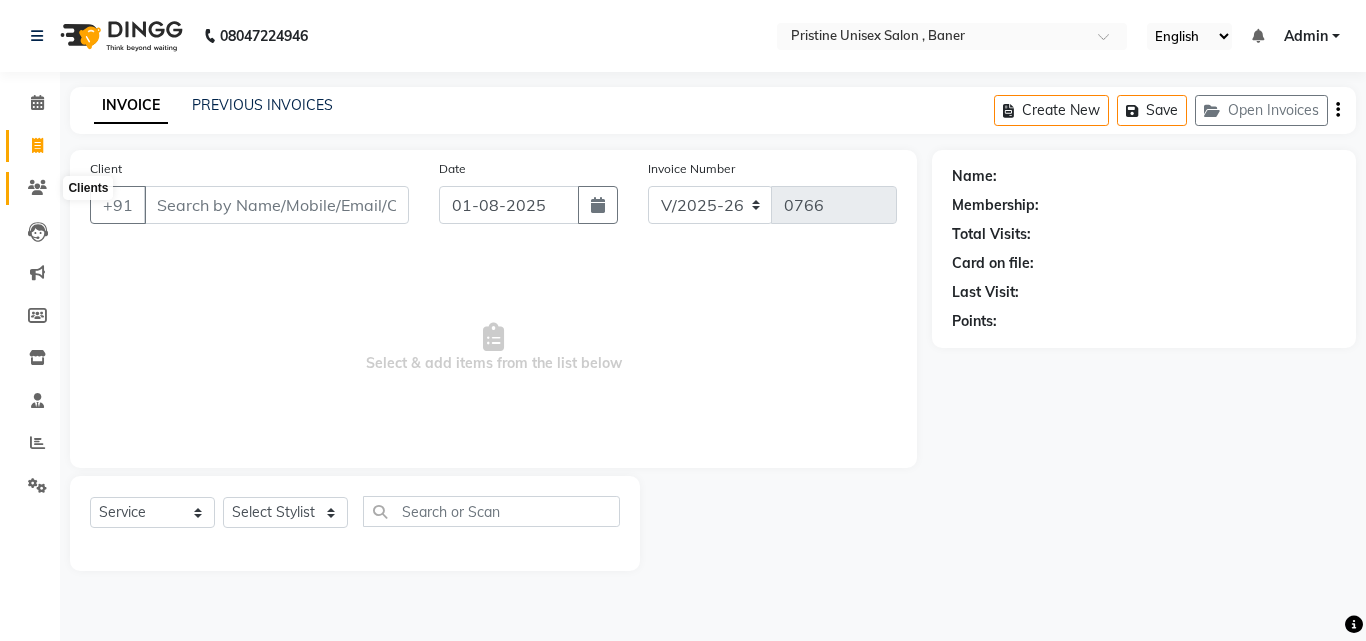 click 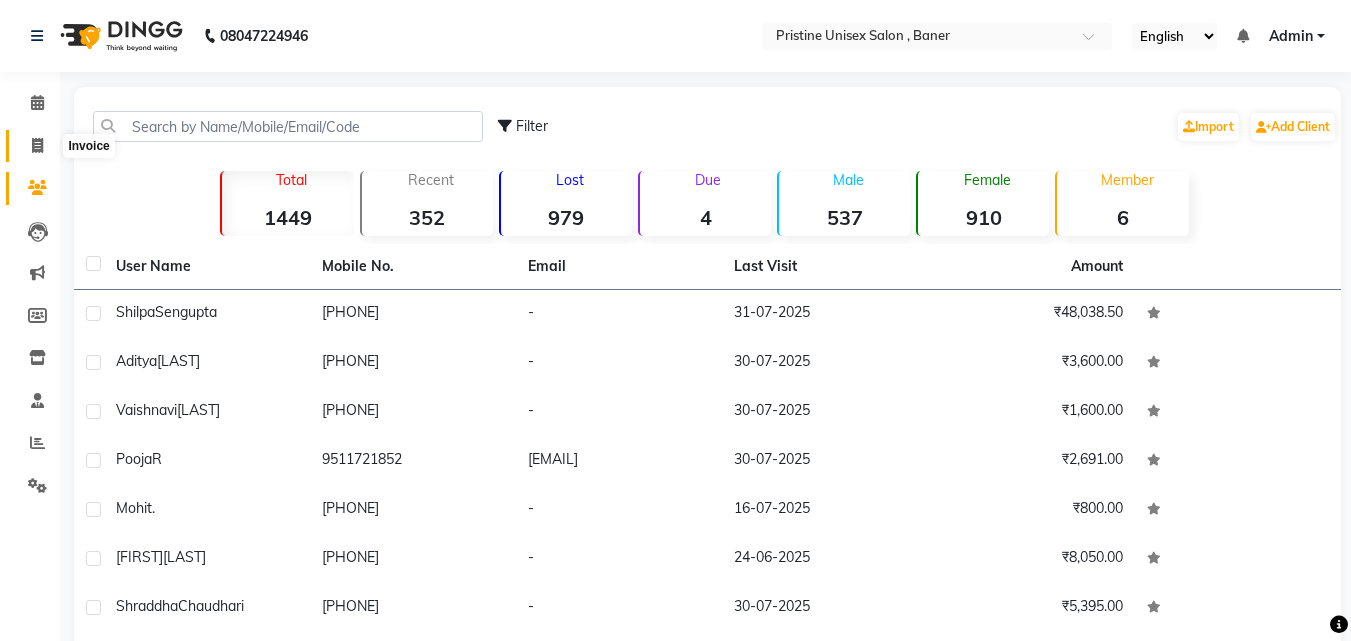 click 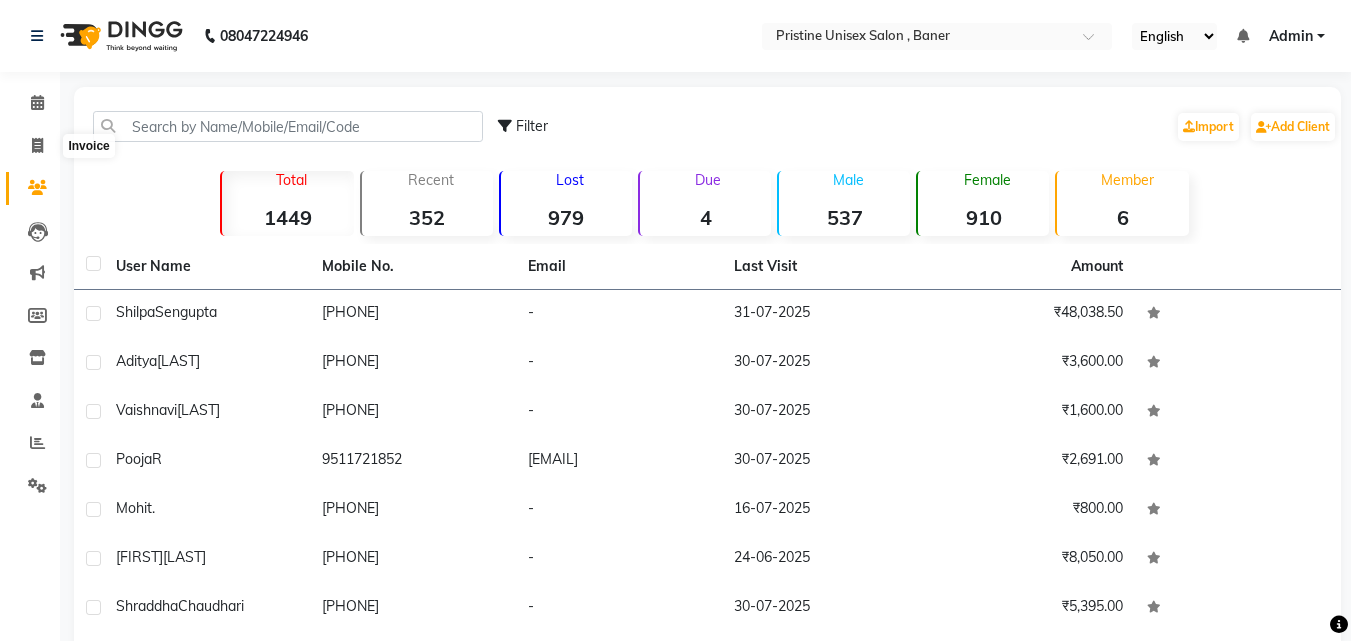 select on "6610" 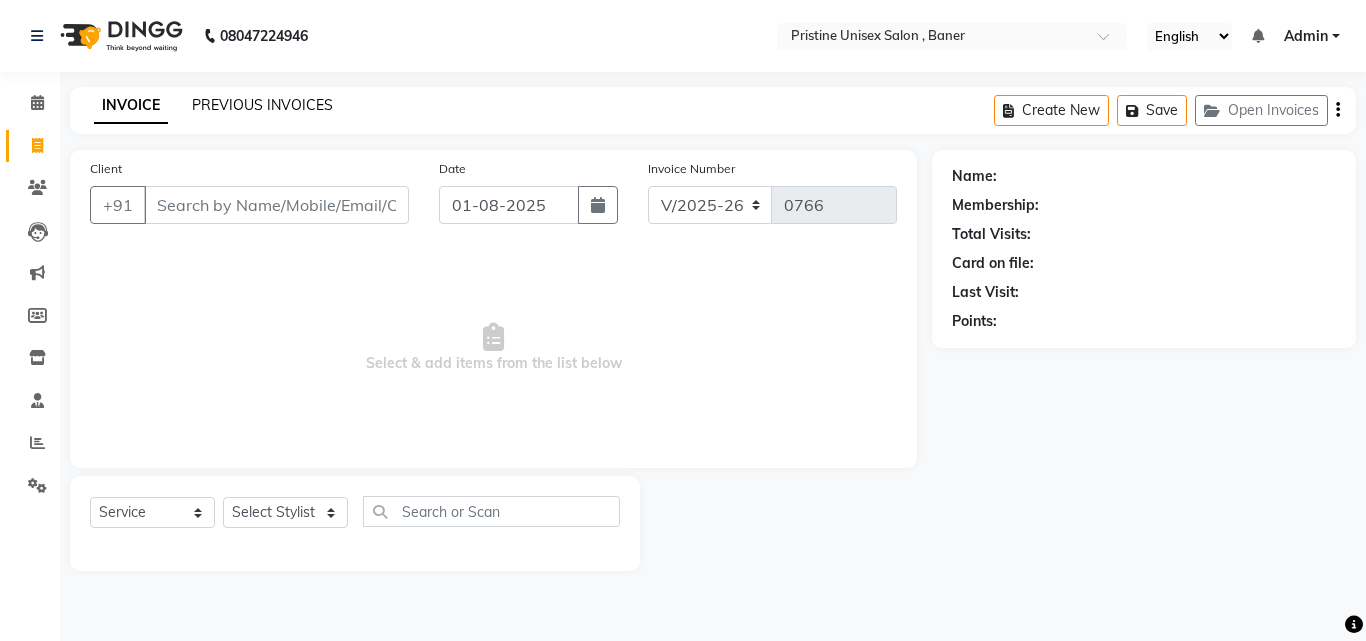 click on "PREVIOUS INVOICES" 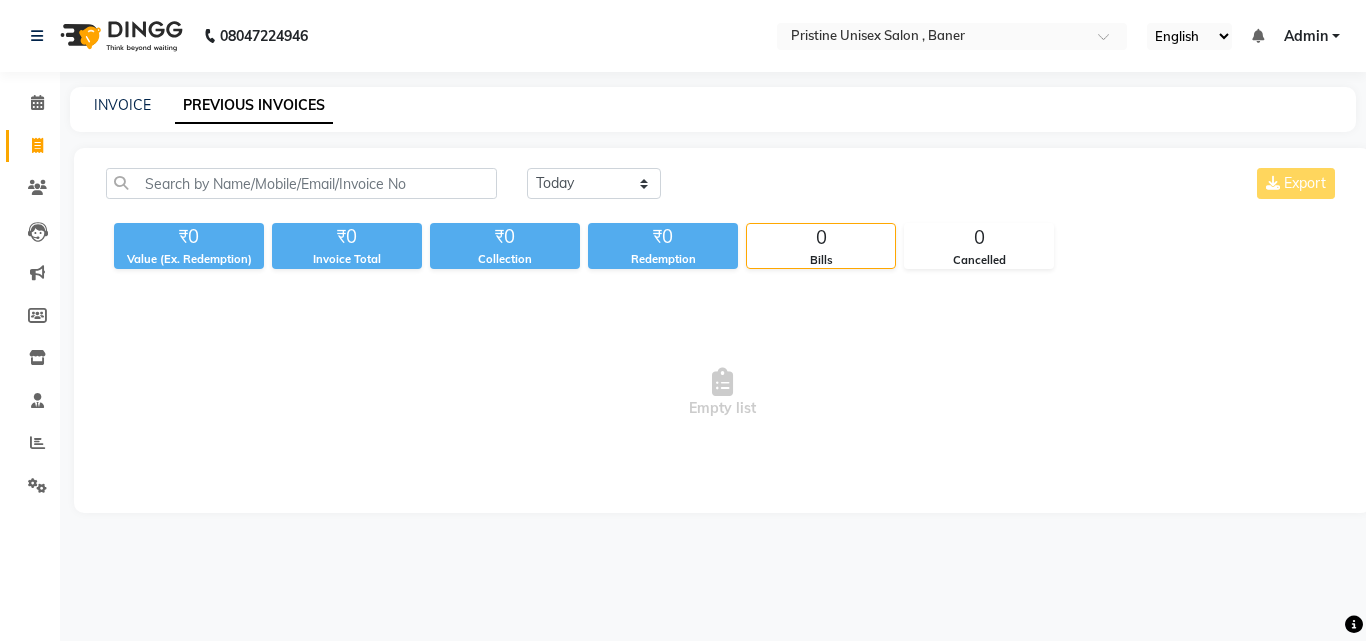 click on "INVOICE PREVIOUS INVOICES" 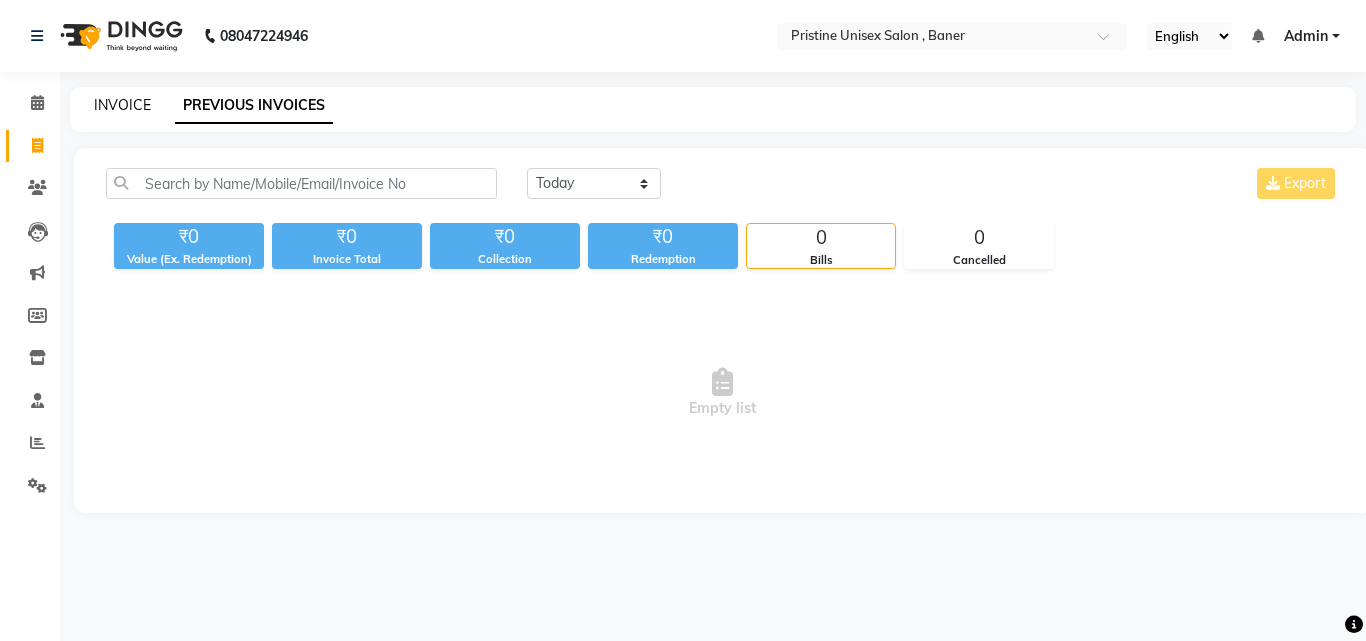 click on "INVOICE" 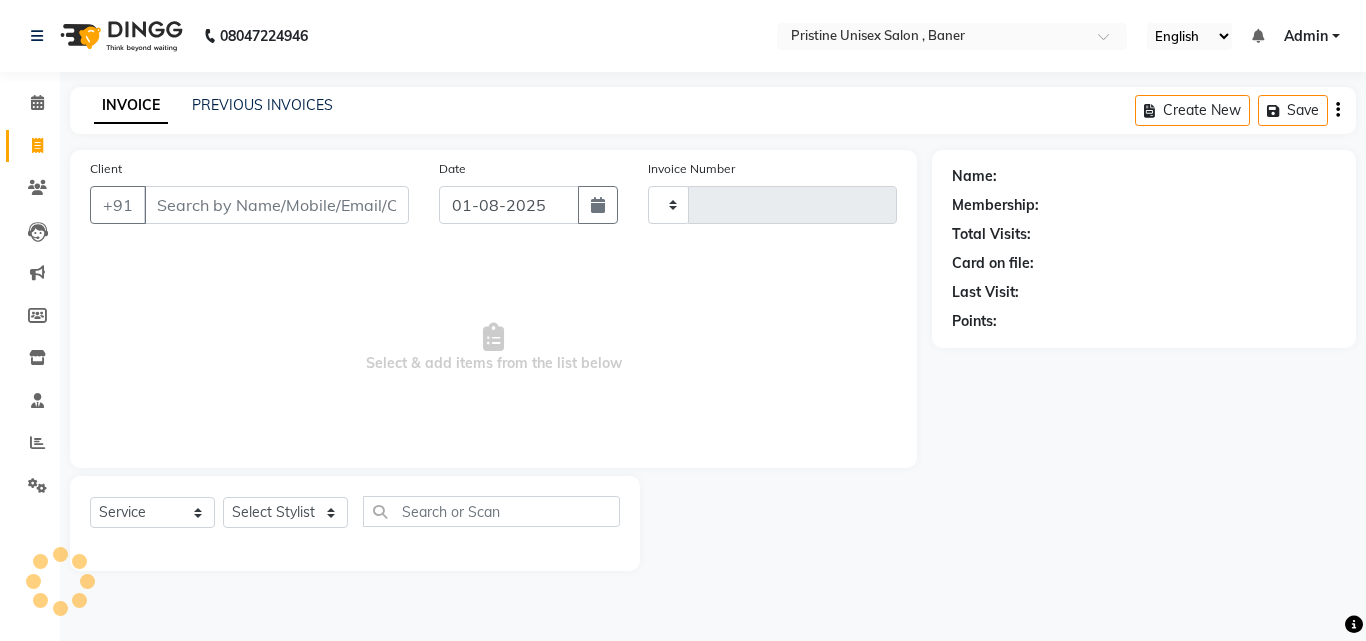 type on "0766" 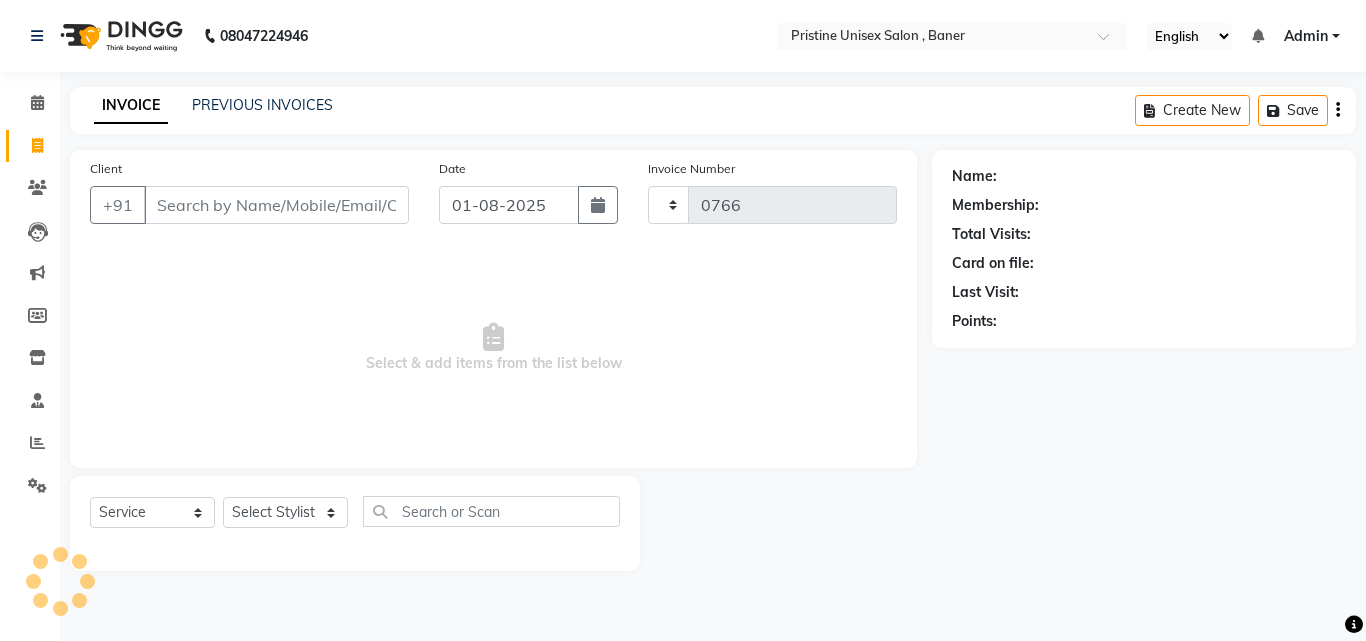 select on "6610" 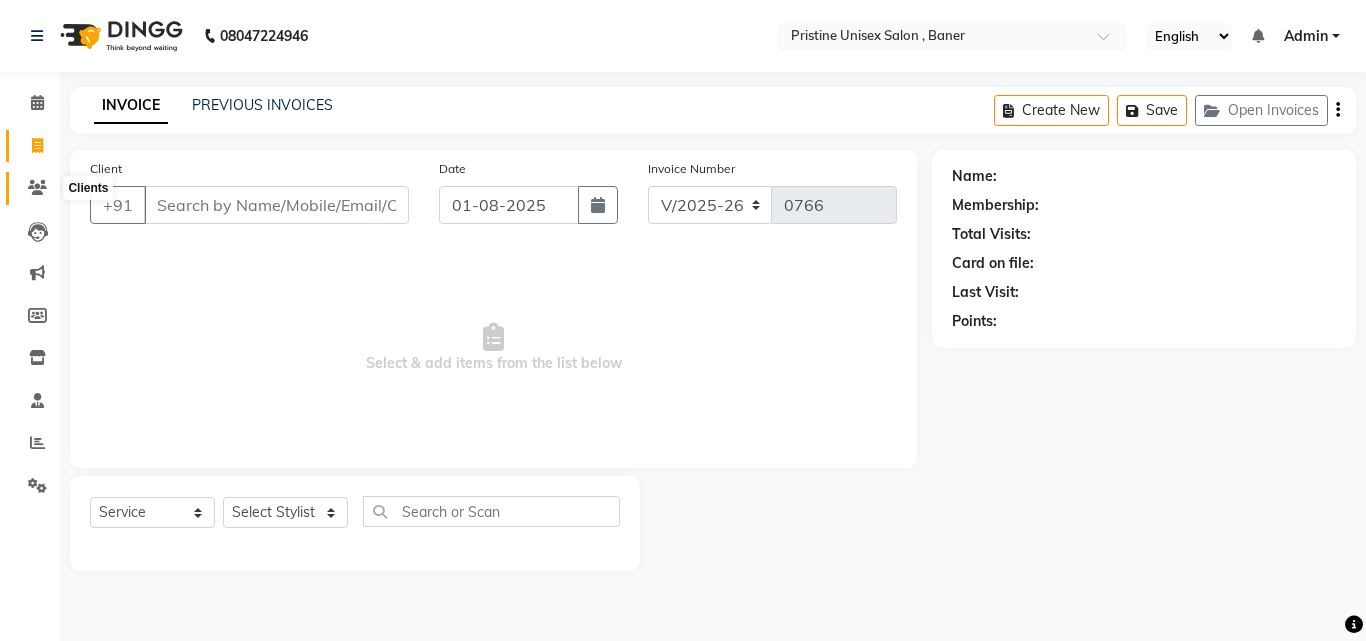 click 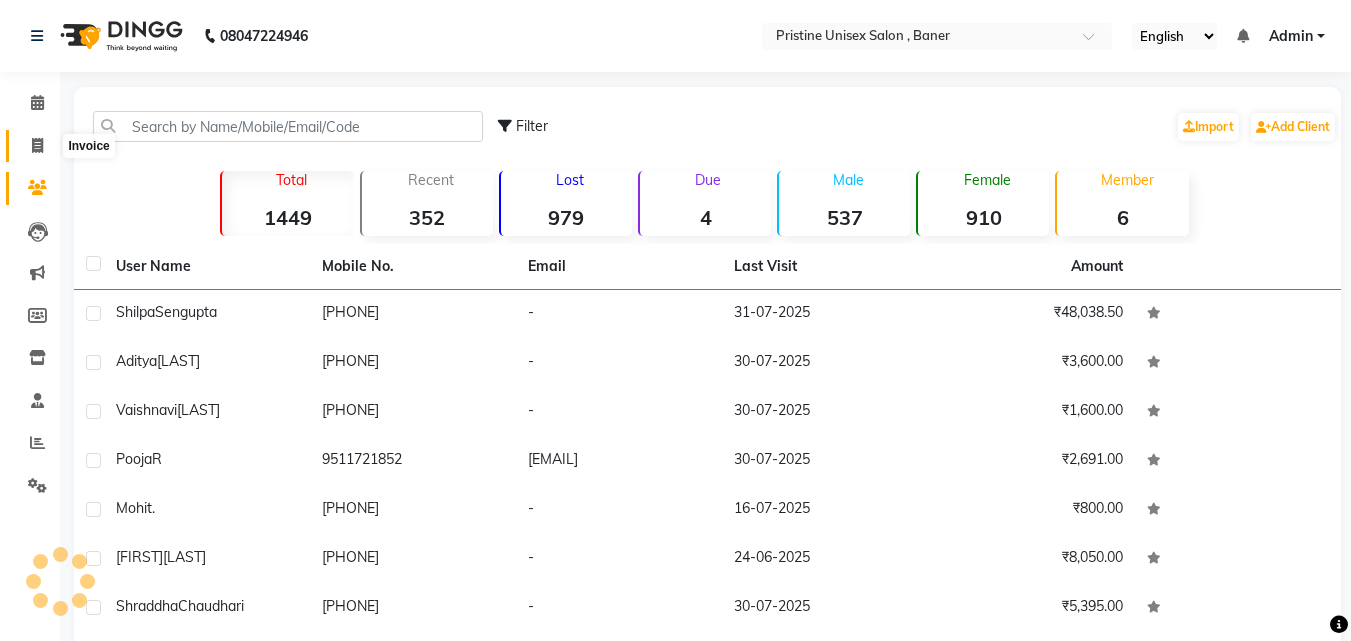 click 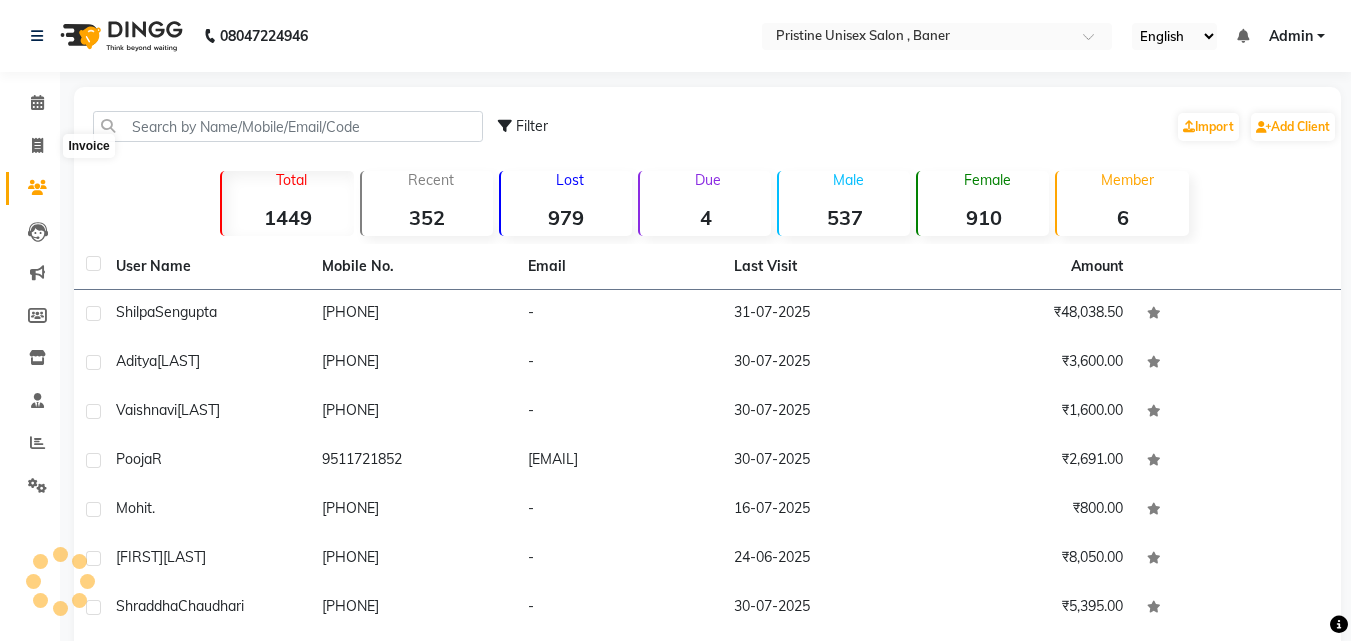 select on "service" 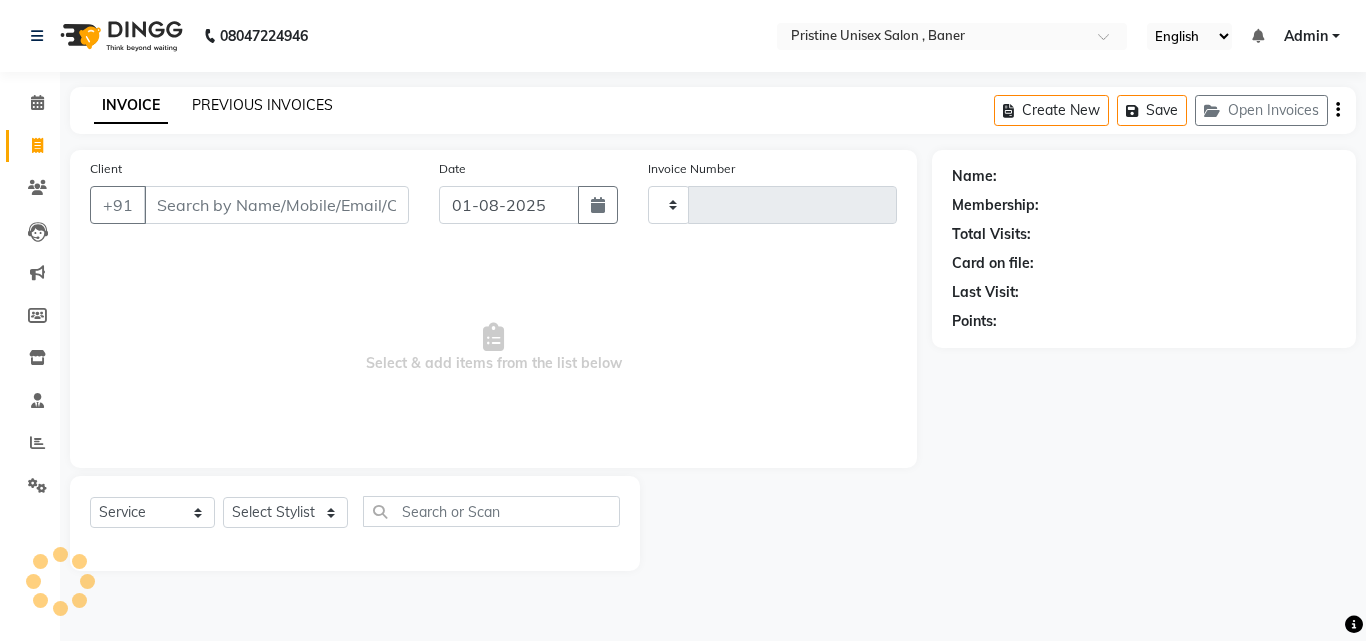 type on "0766" 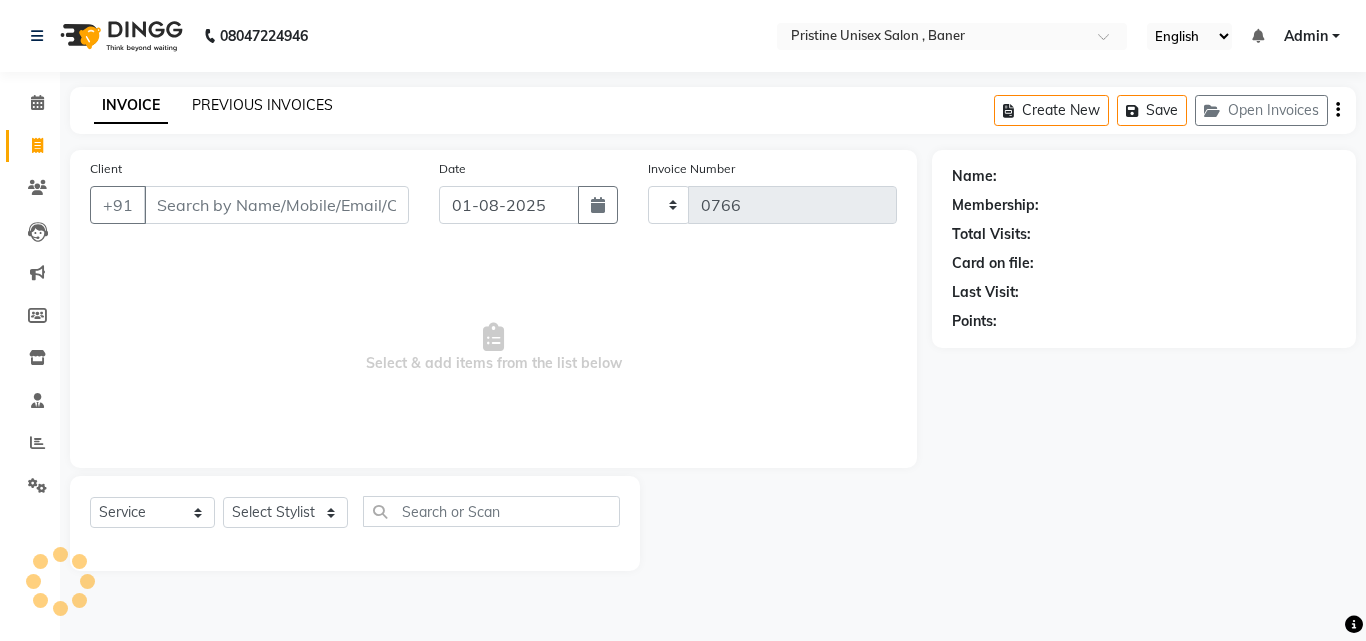 select on "6610" 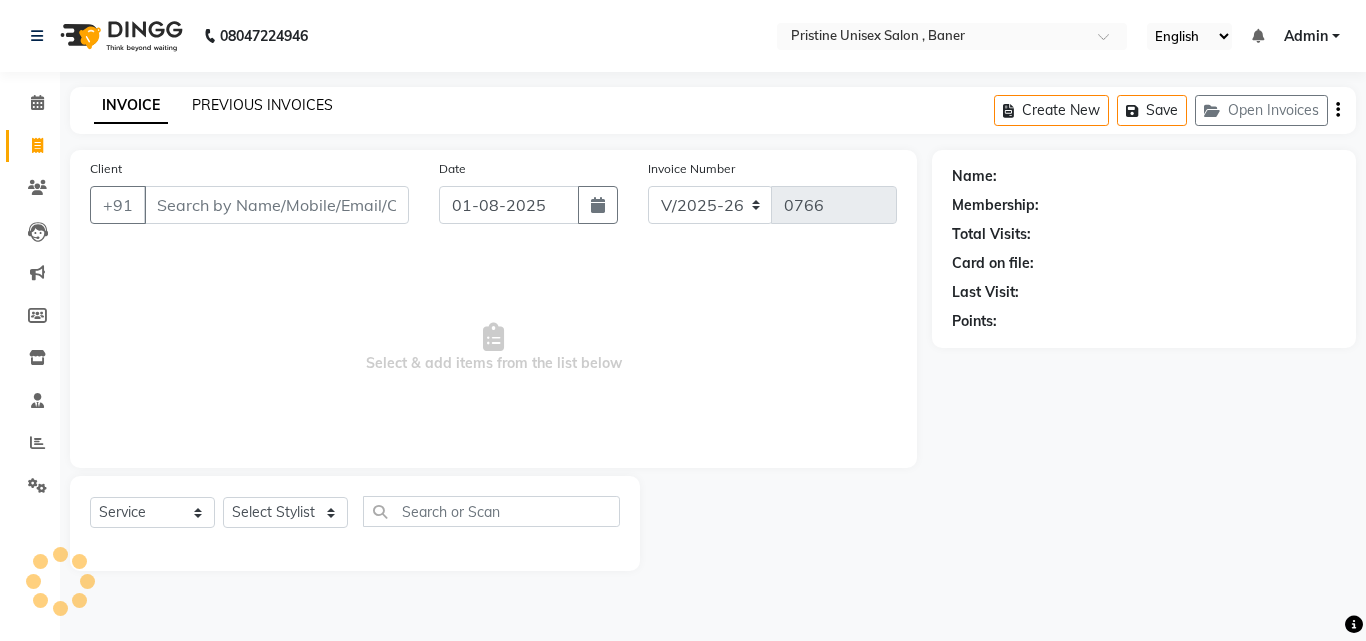 click on "PREVIOUS INVOICES" 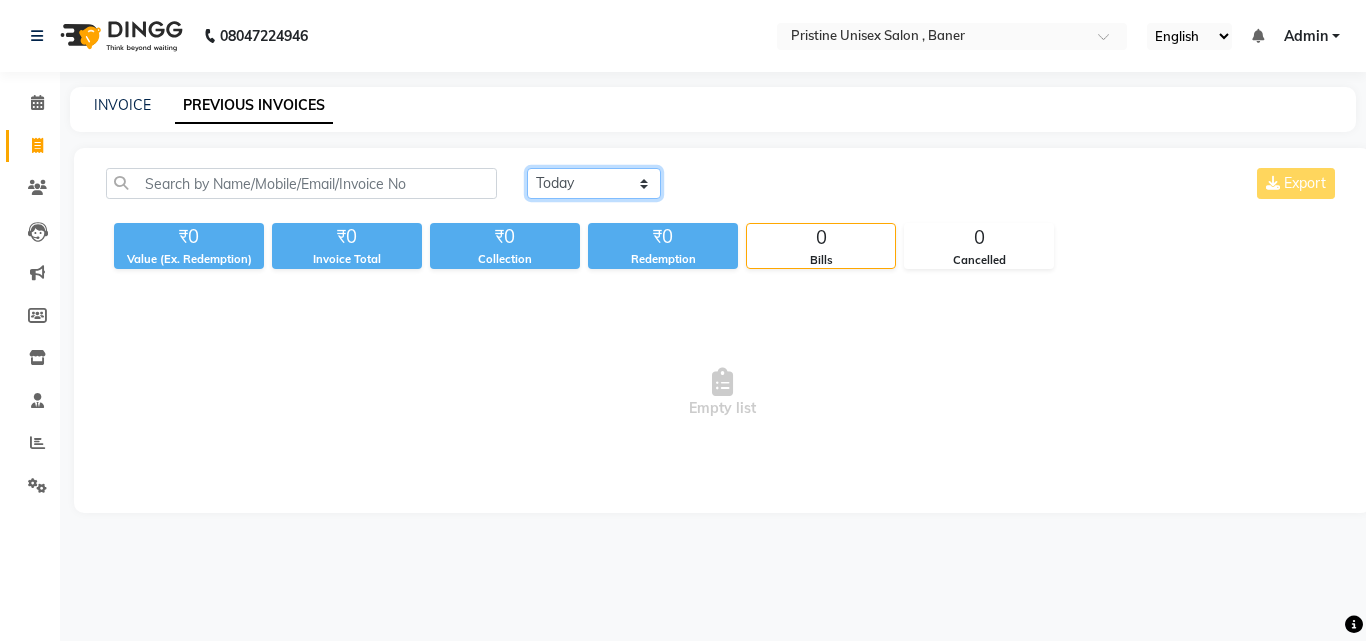 click on "Today Yesterday Custom Range" 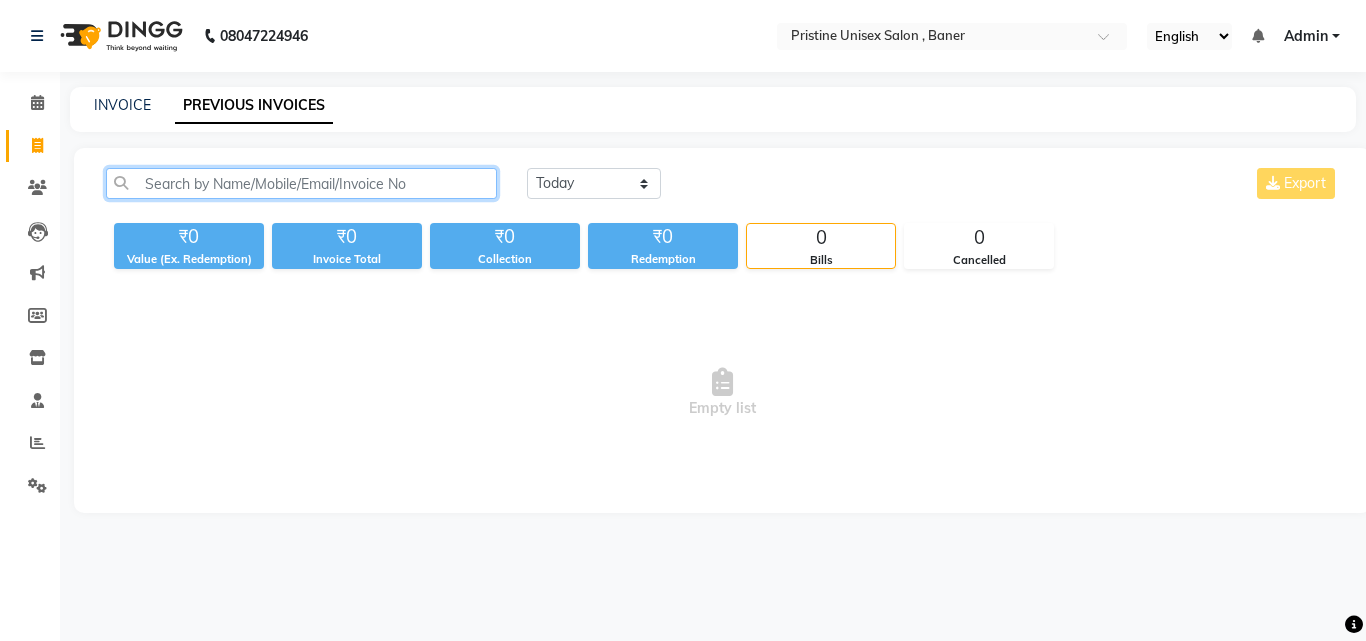 click 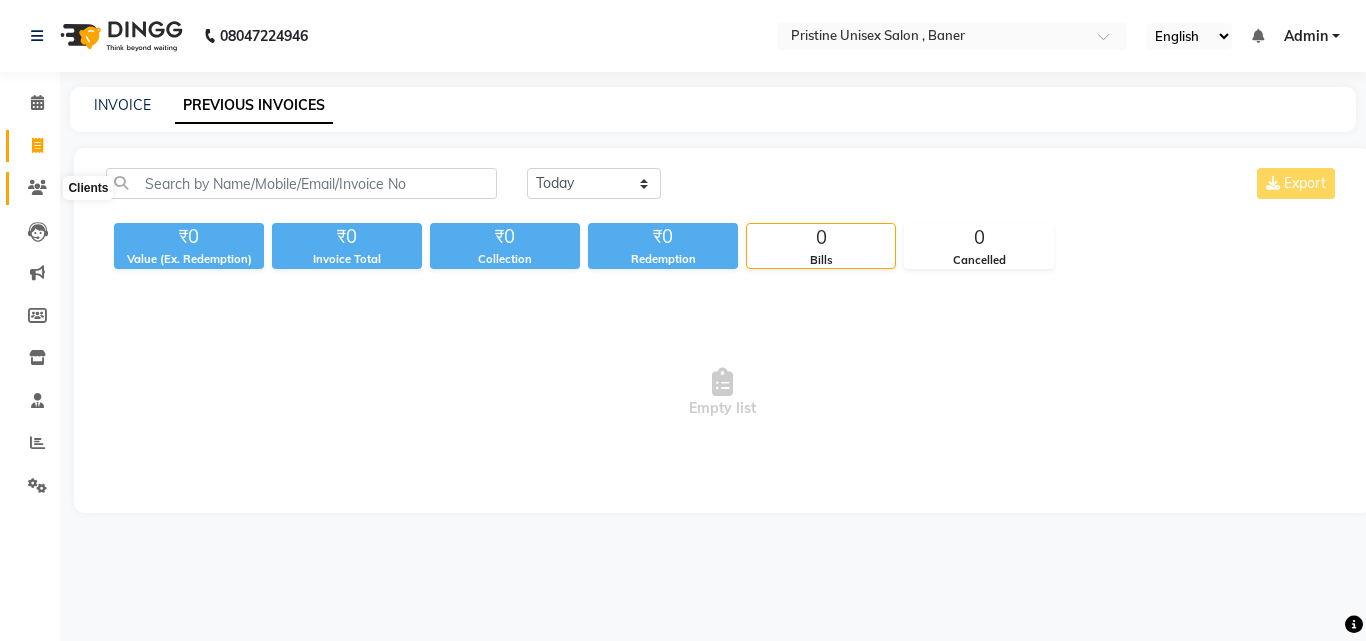 click 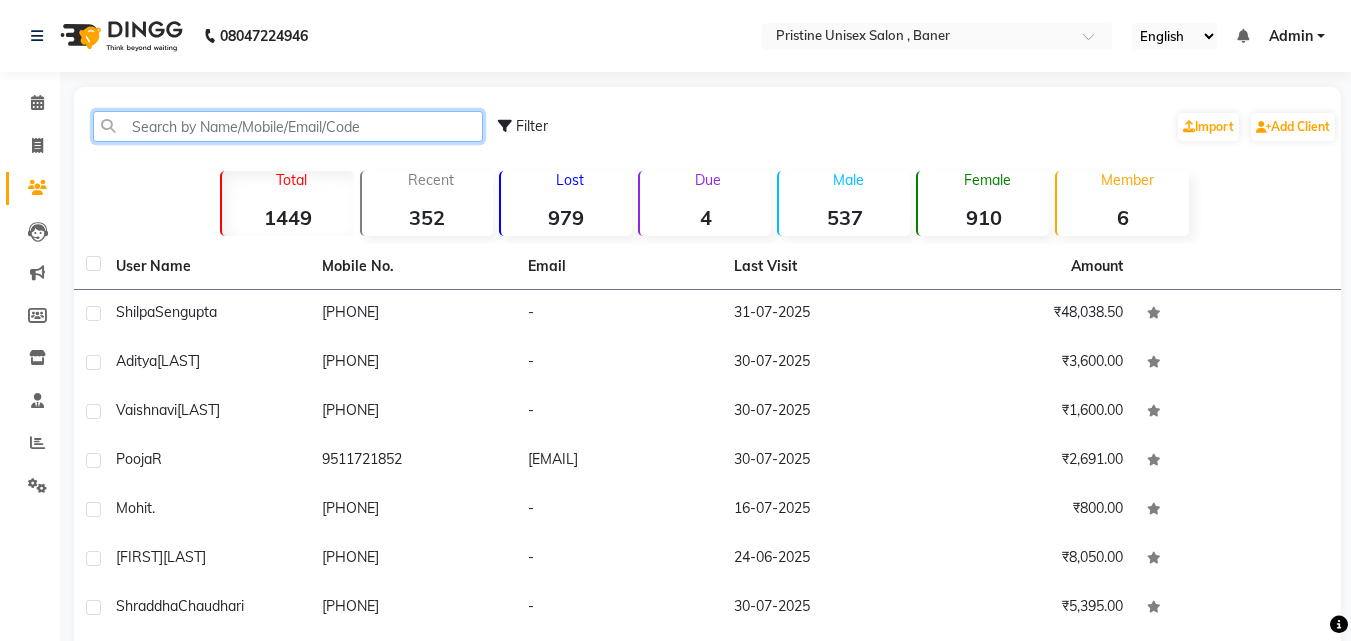 click 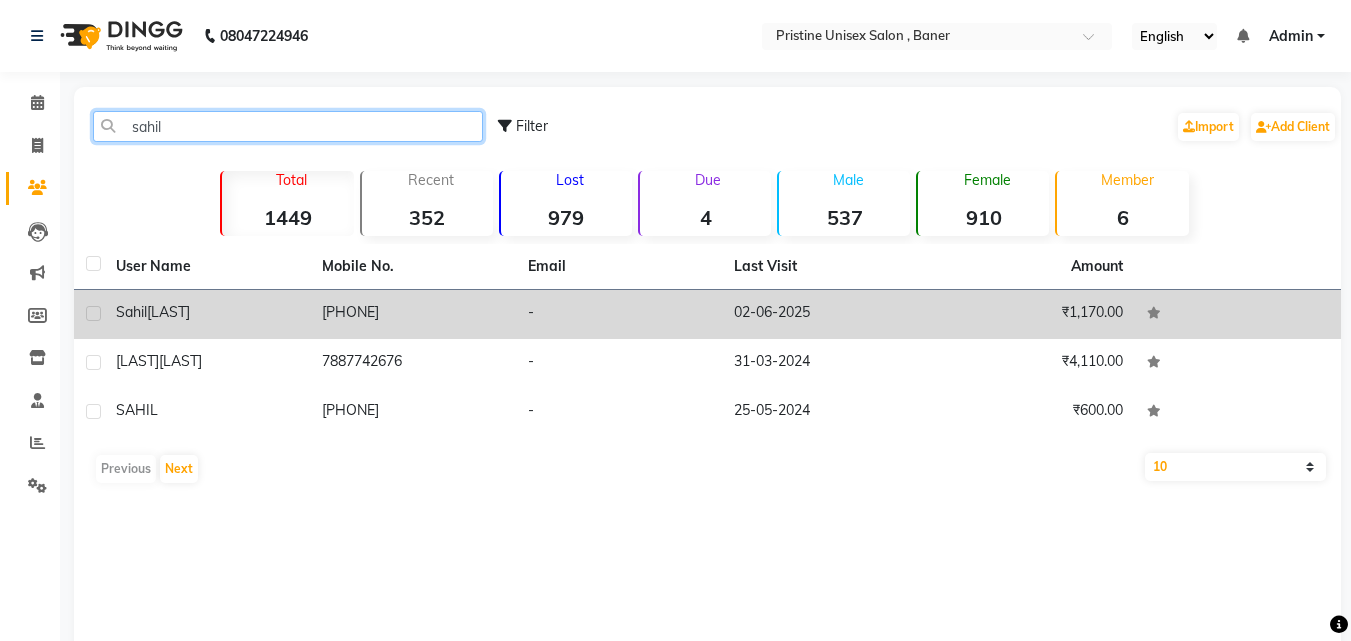 type on "sahil" 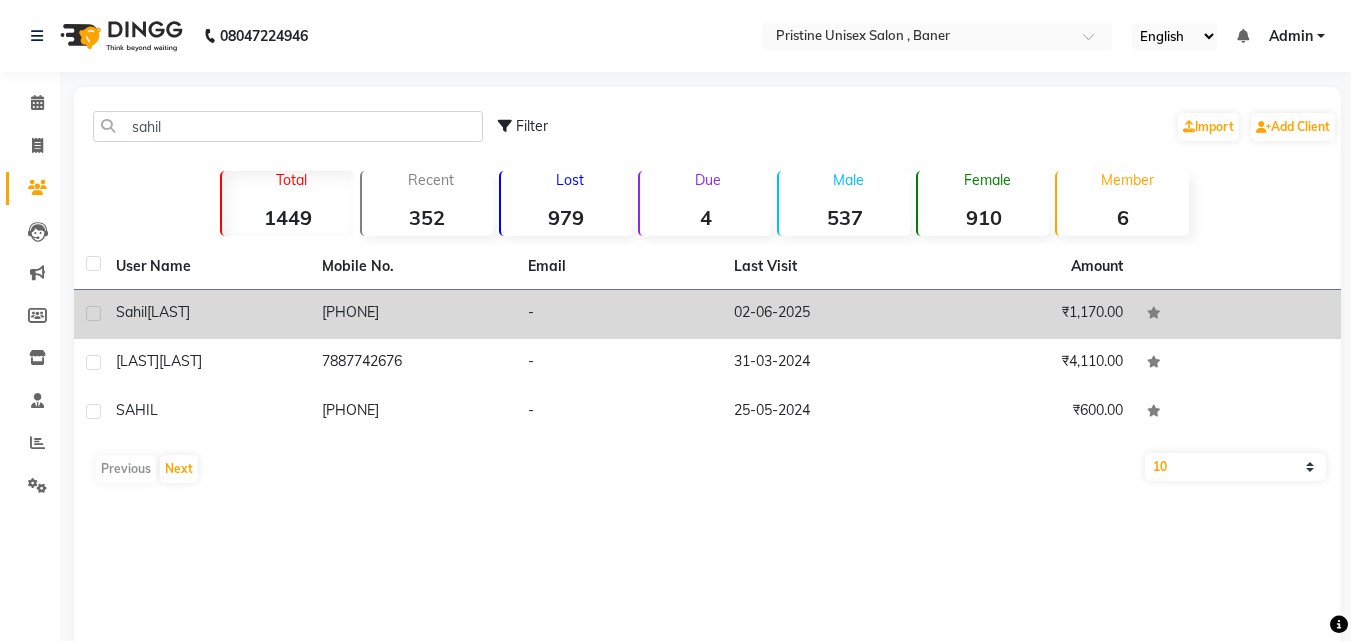 click on "[FIRST]  [LAST]" 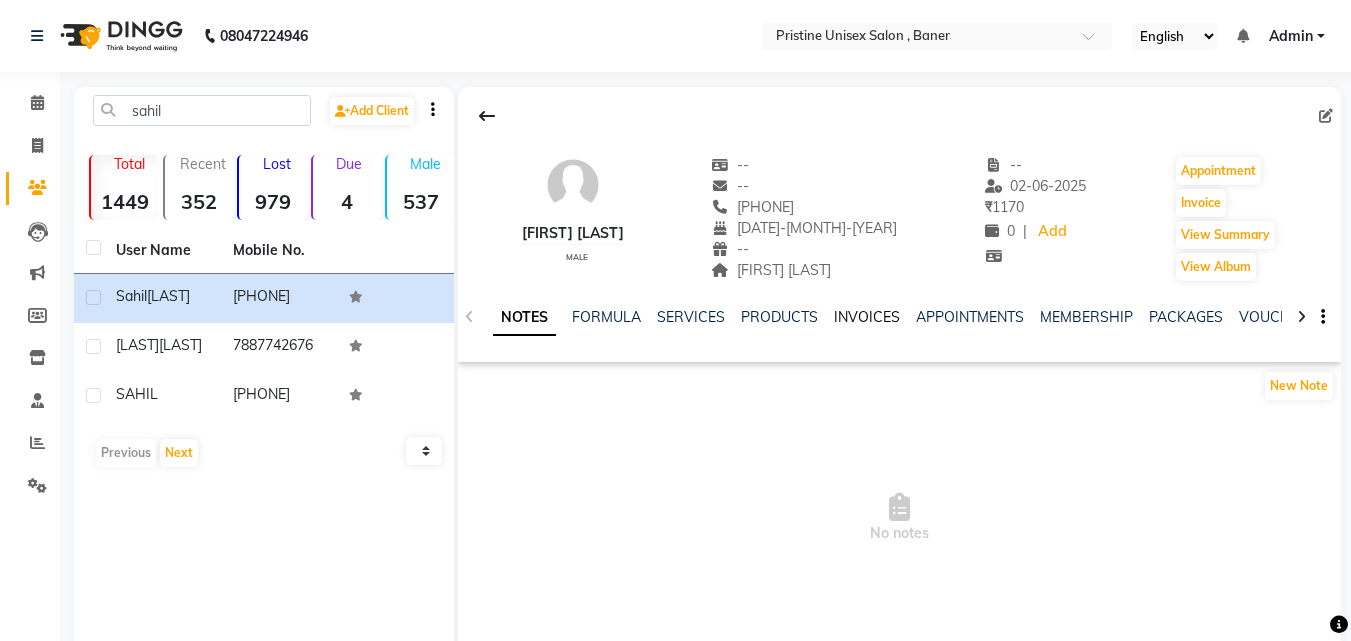 click on "INVOICES" 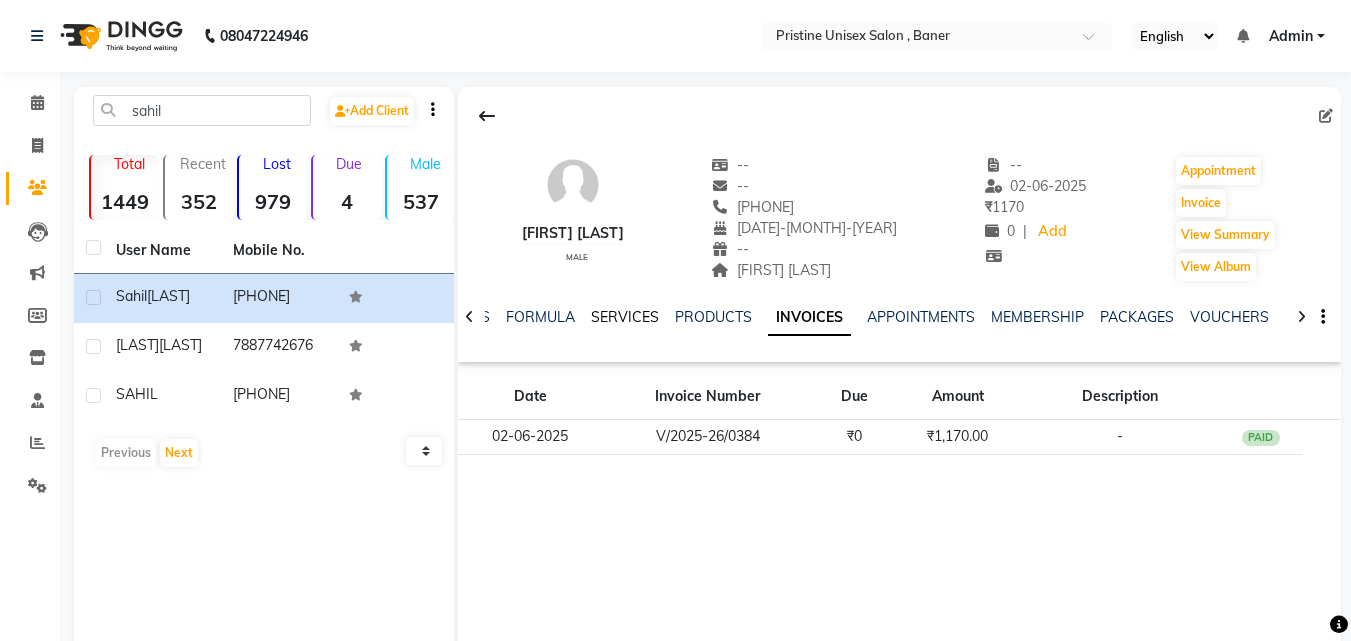 click on "SERVICES" 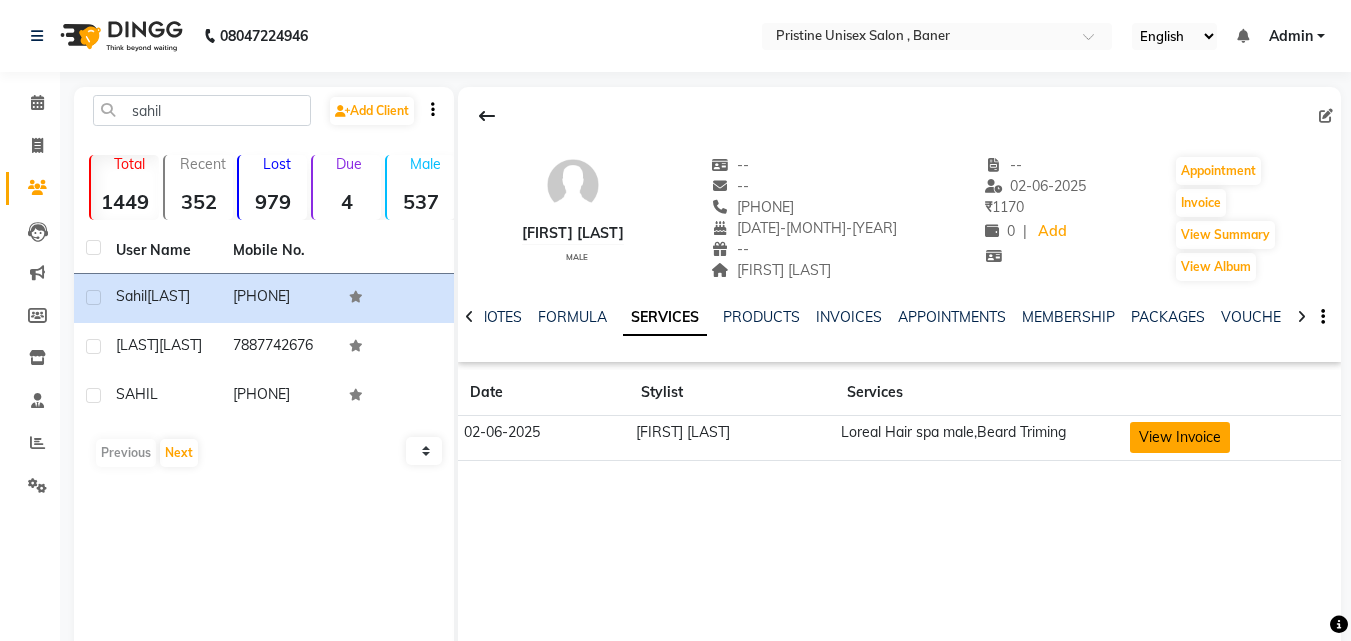 click on "View Invoice" 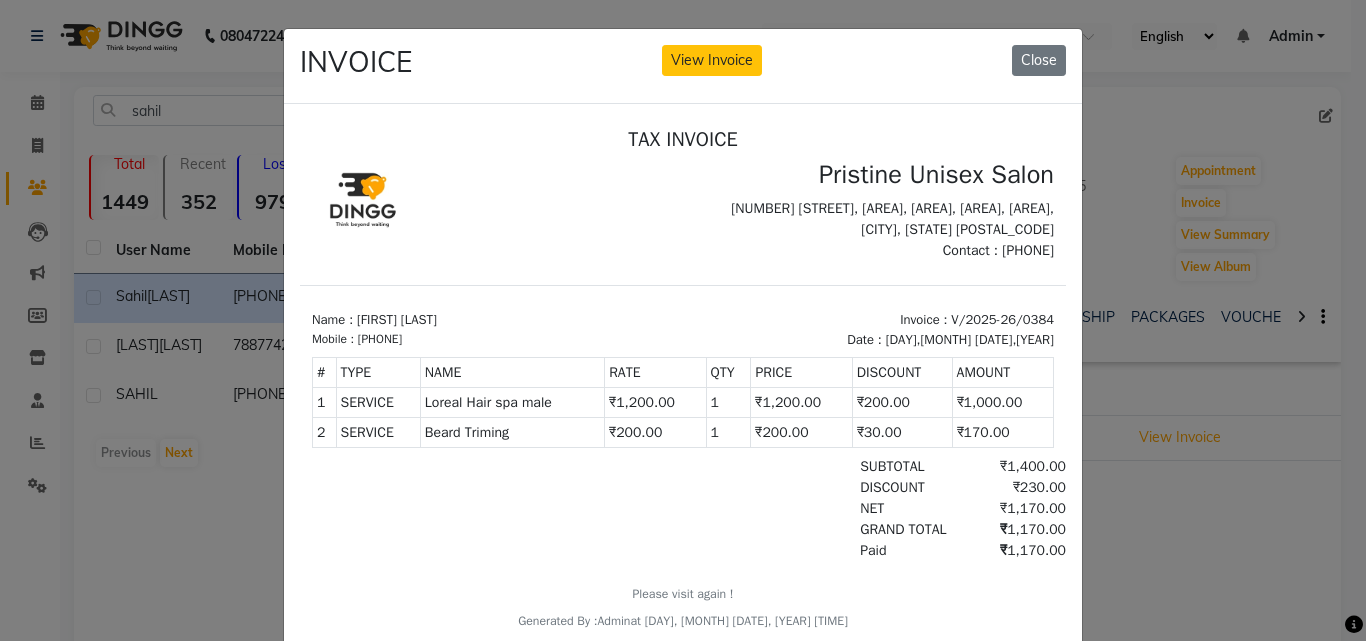 scroll, scrollTop: 0, scrollLeft: 0, axis: both 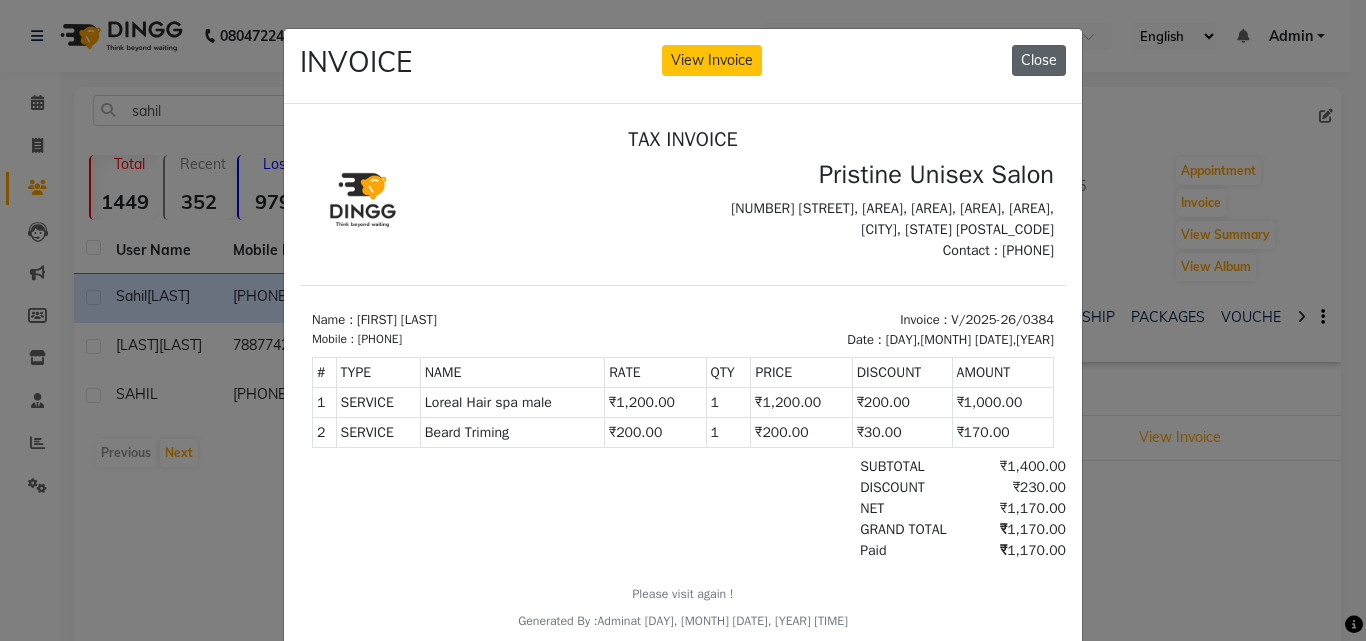 click on "Close" 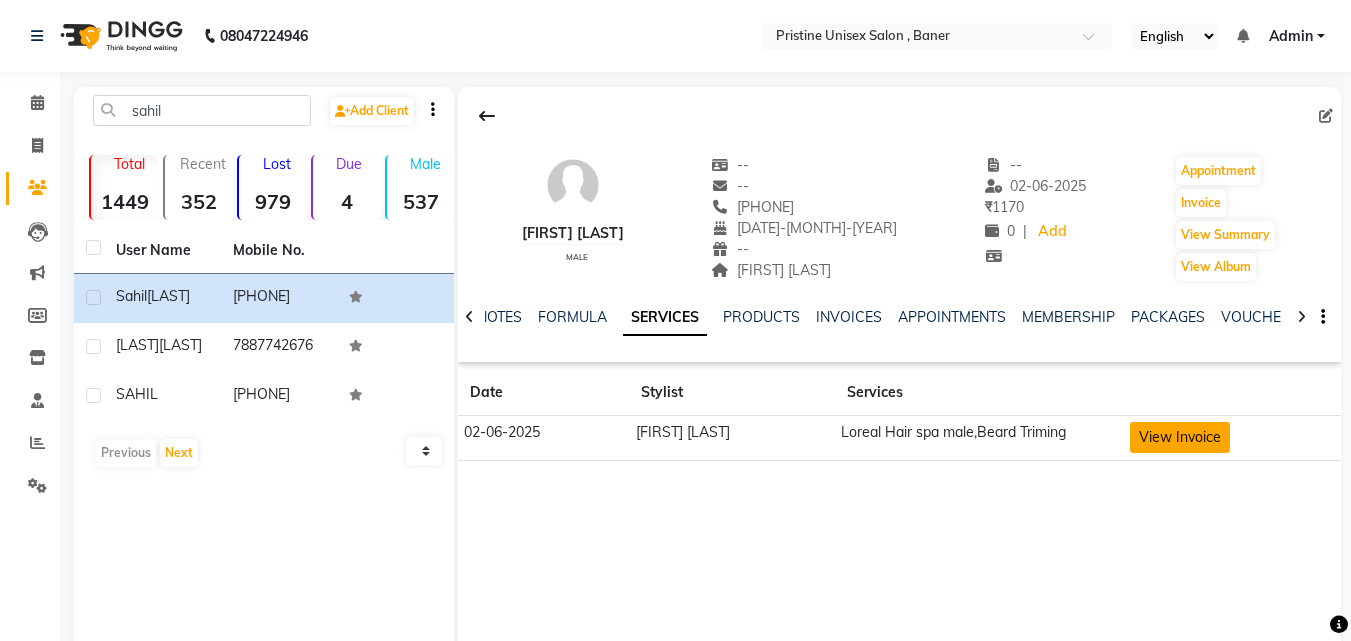 click on "View Invoice" 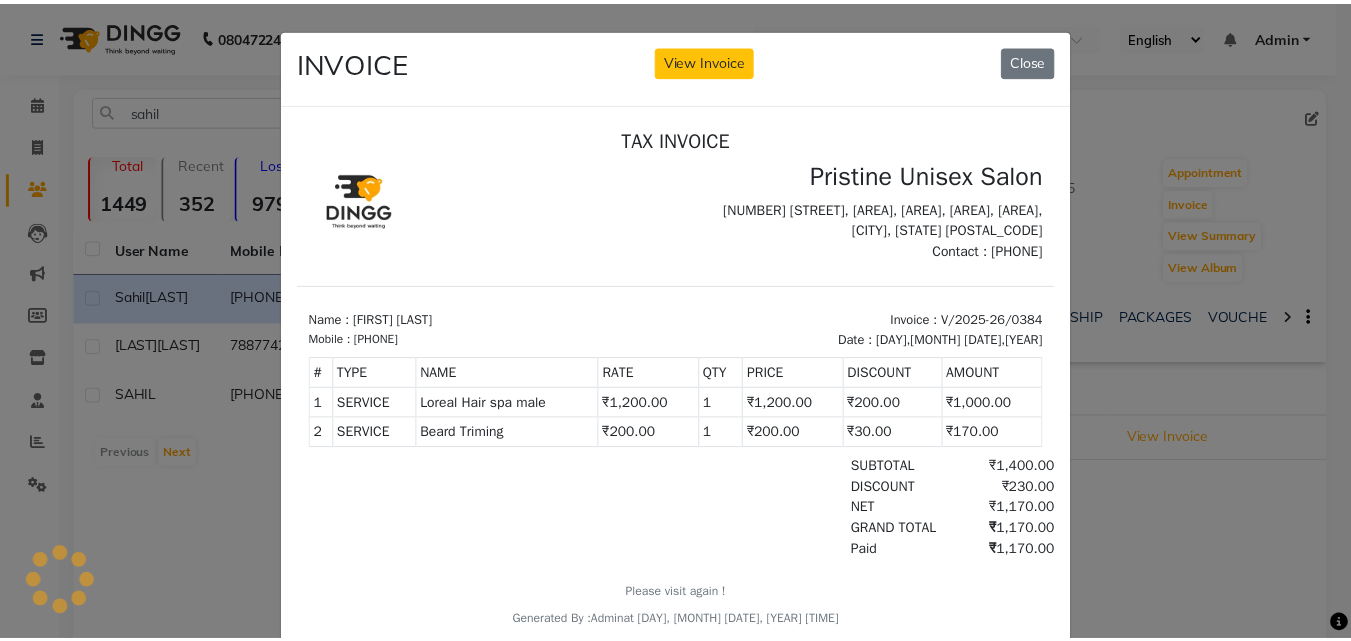 scroll, scrollTop: 0, scrollLeft: 0, axis: both 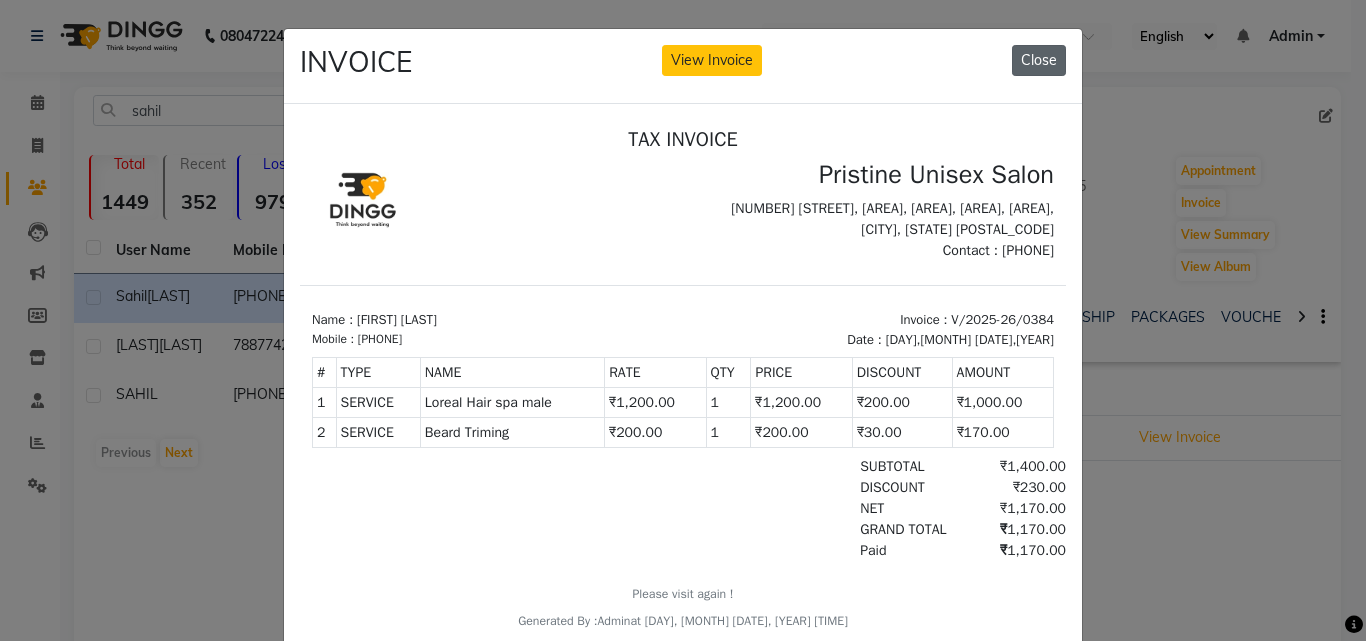 click on "Close" 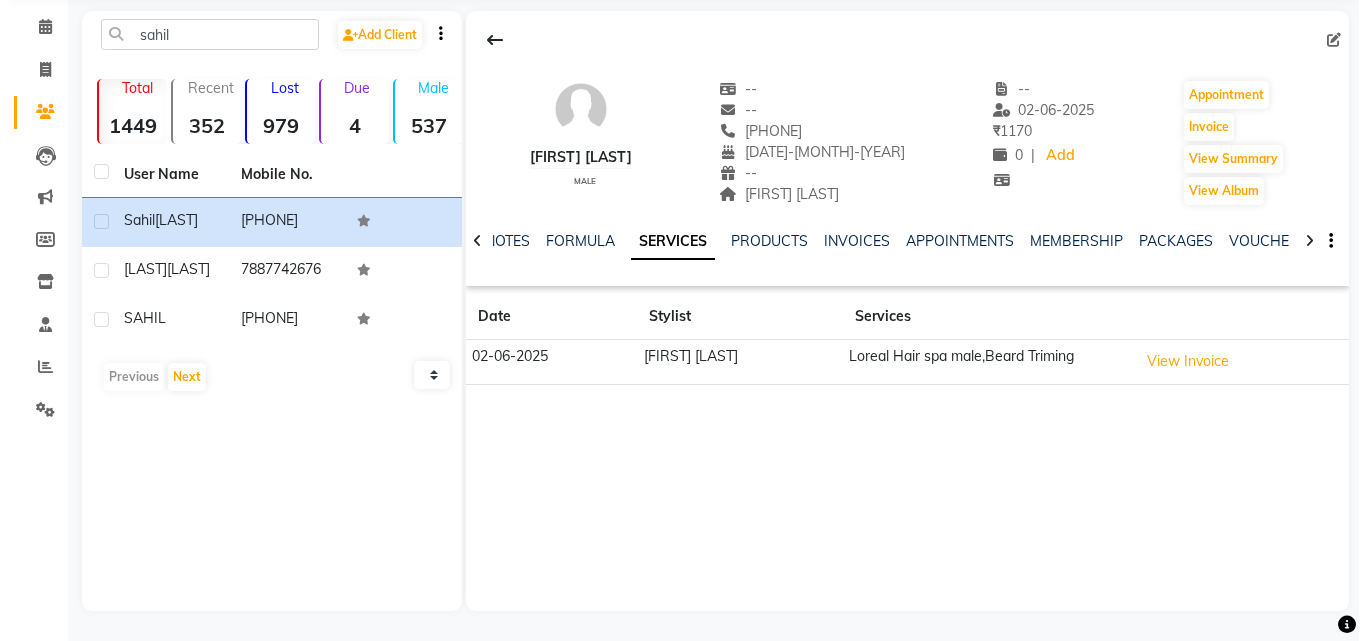 scroll, scrollTop: 0, scrollLeft: 0, axis: both 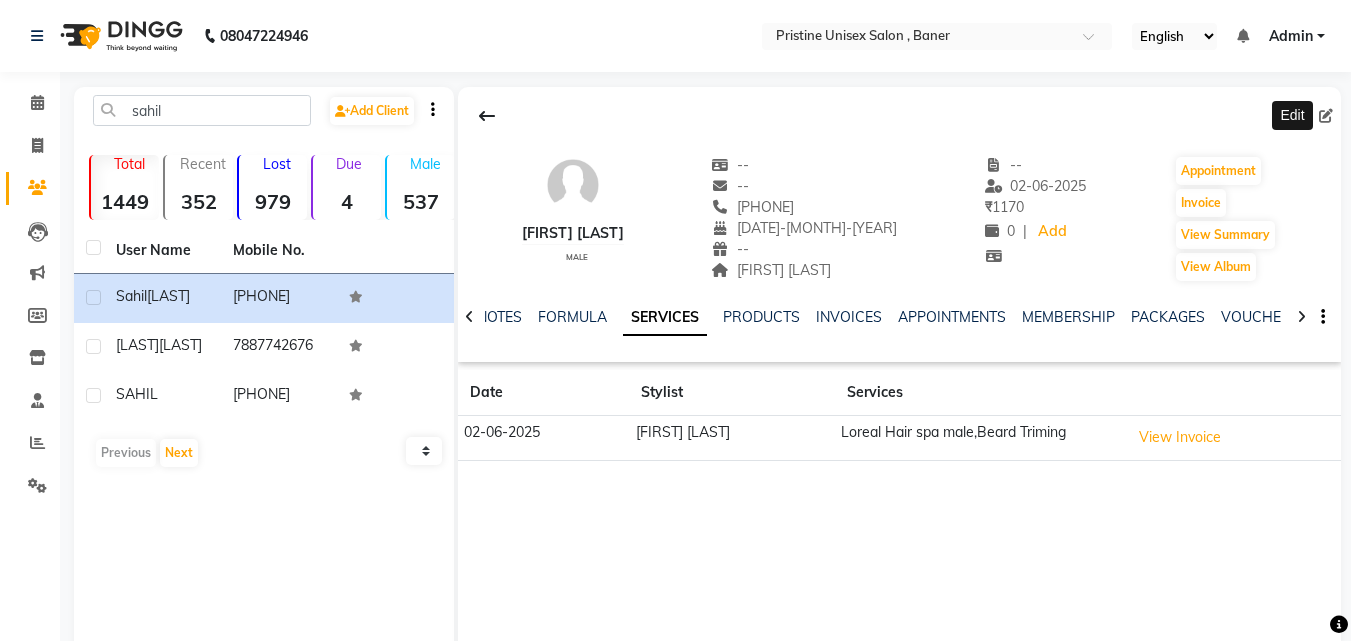 click 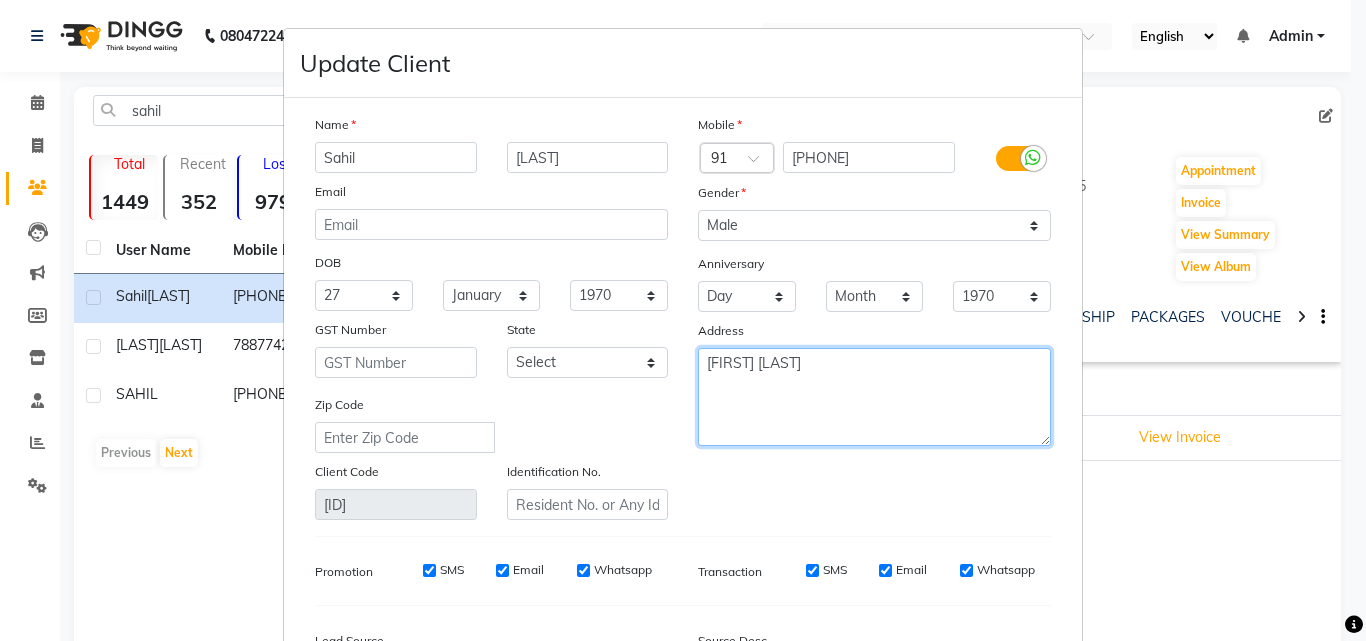 click on "[FIRST] [LAST]" at bounding box center (874, 397) 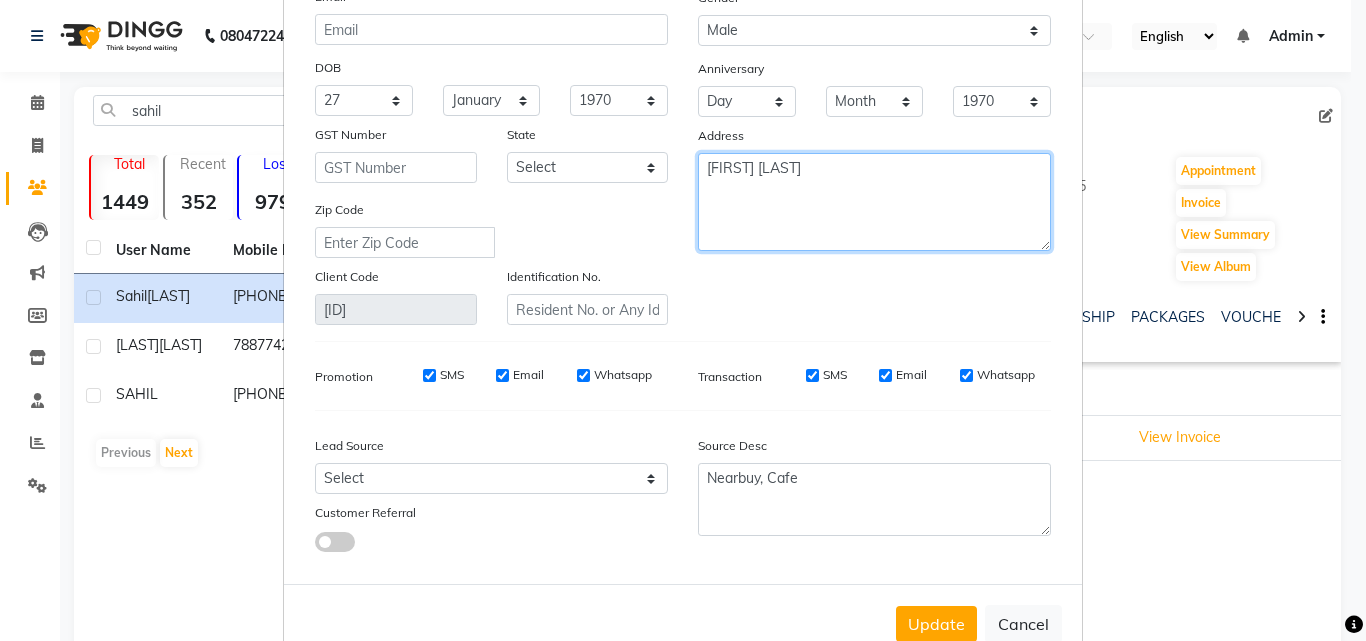 scroll, scrollTop: 200, scrollLeft: 0, axis: vertical 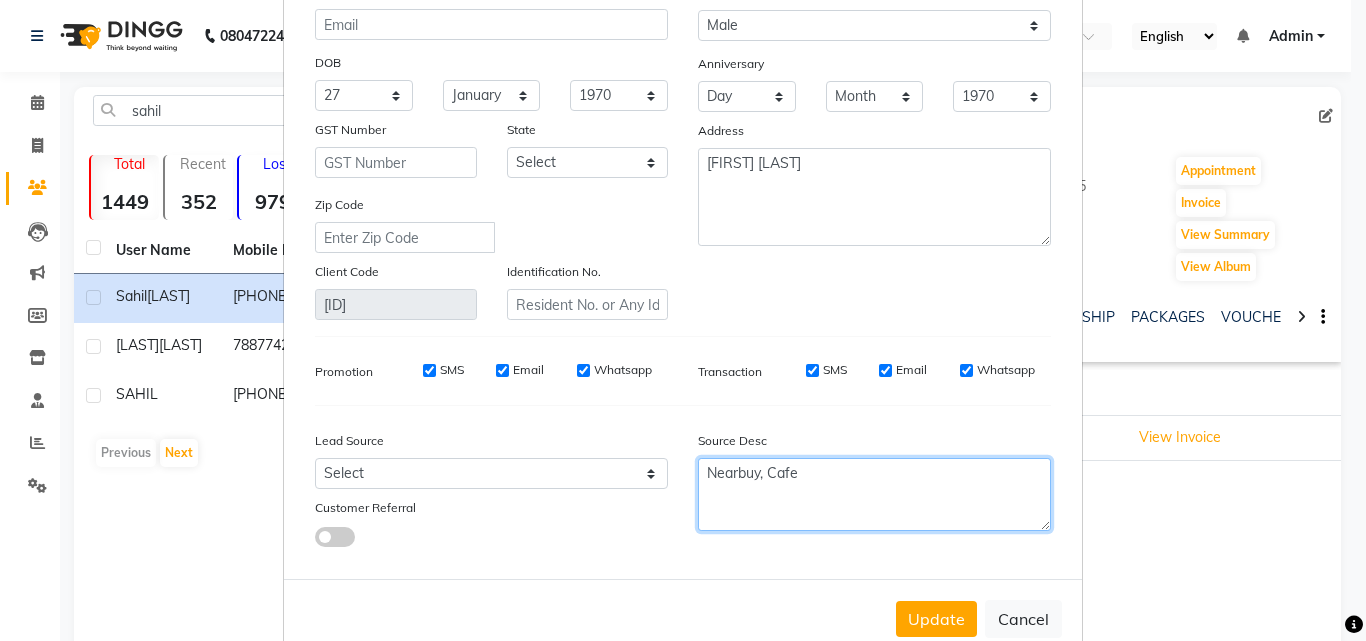click on "Nearbuy, Cafe" at bounding box center [874, 494] 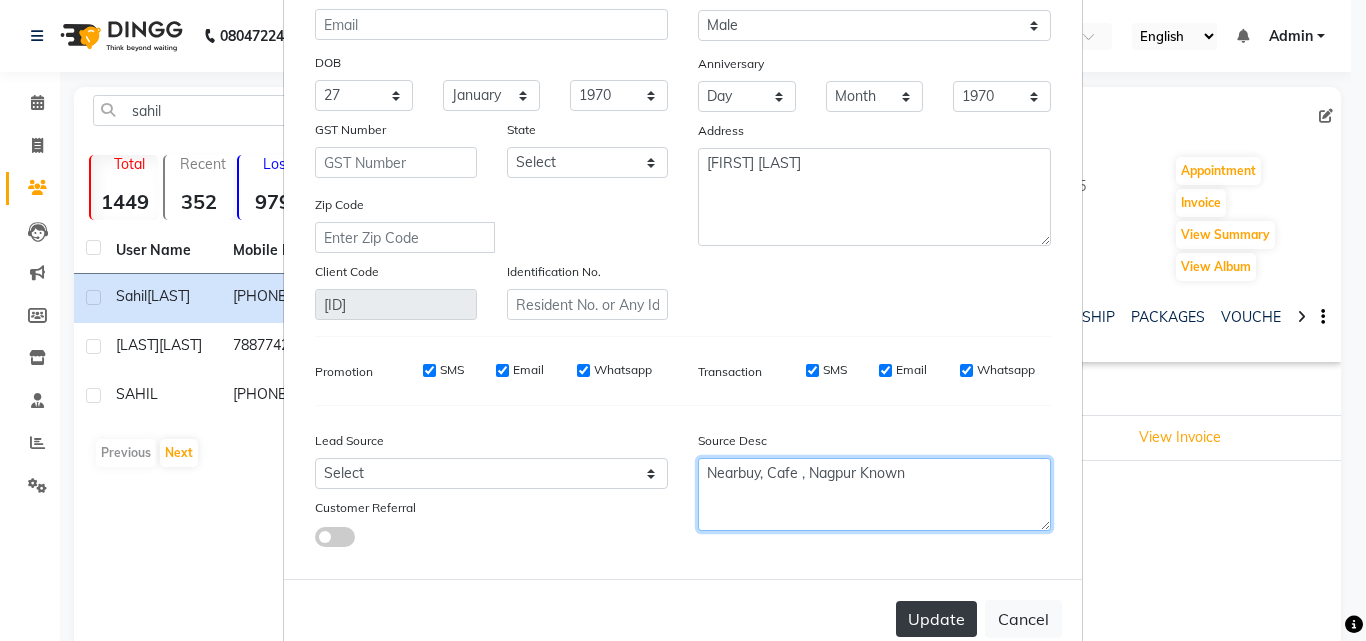 type on "Nearbuy, Cafe , Nagpur Known" 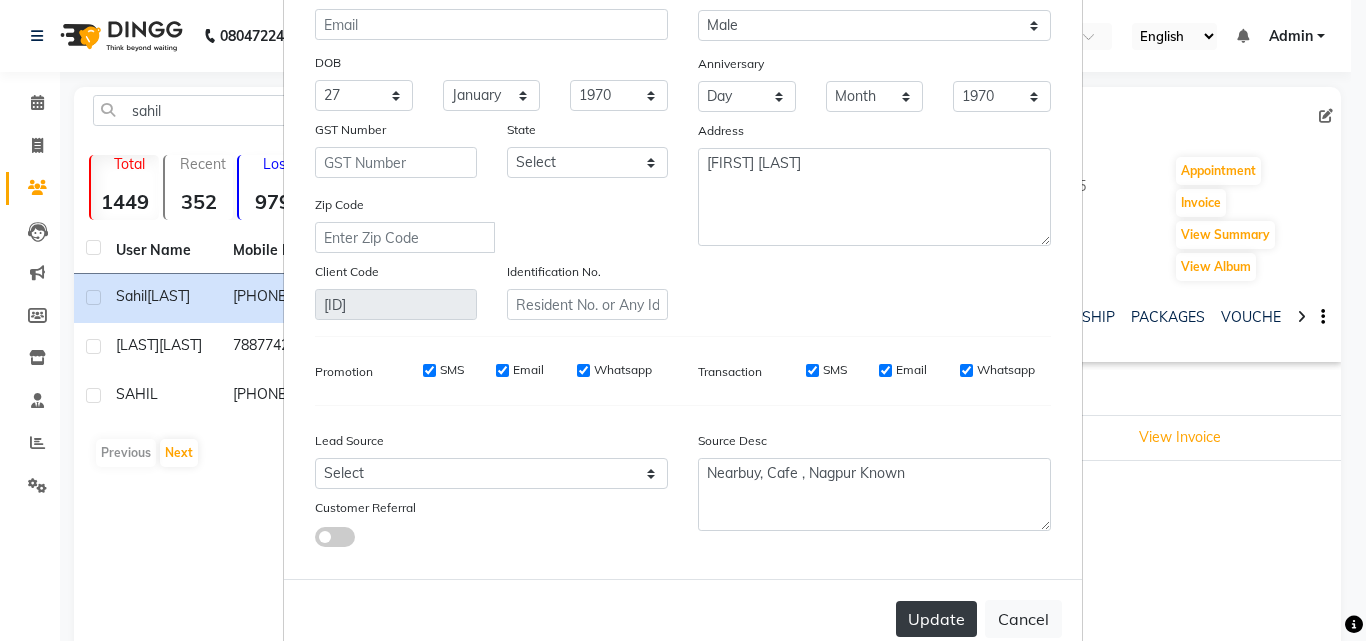 click on "Update" at bounding box center (936, 619) 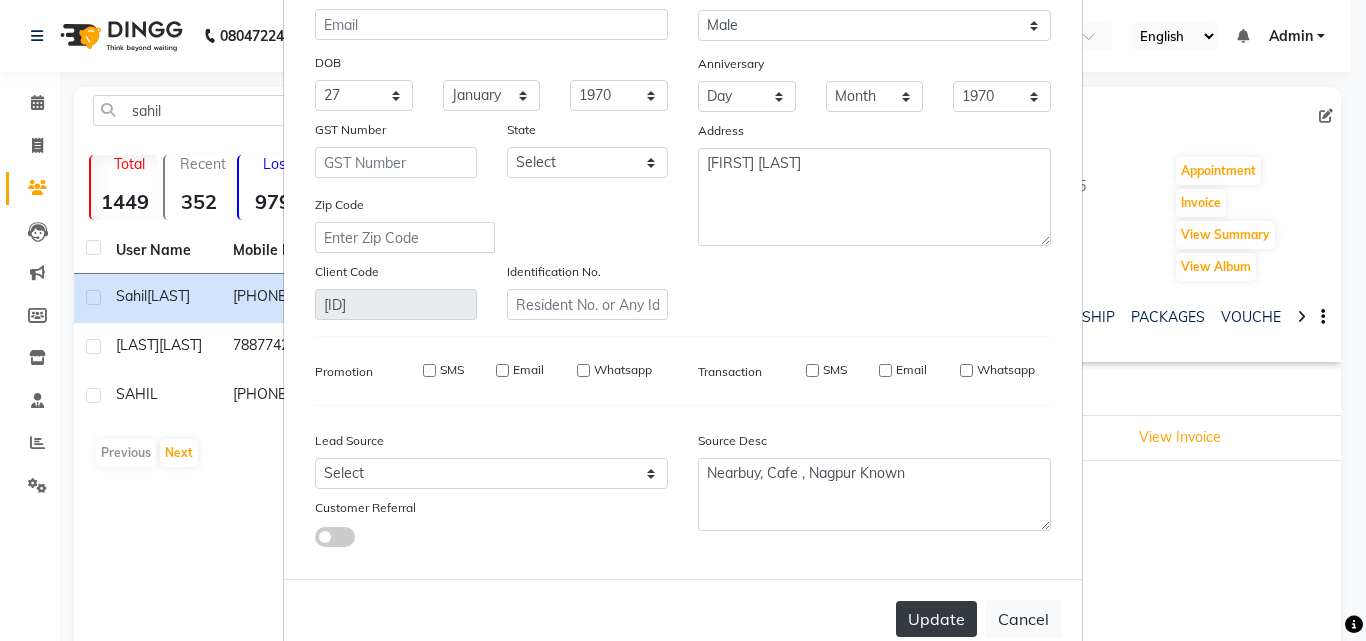 type 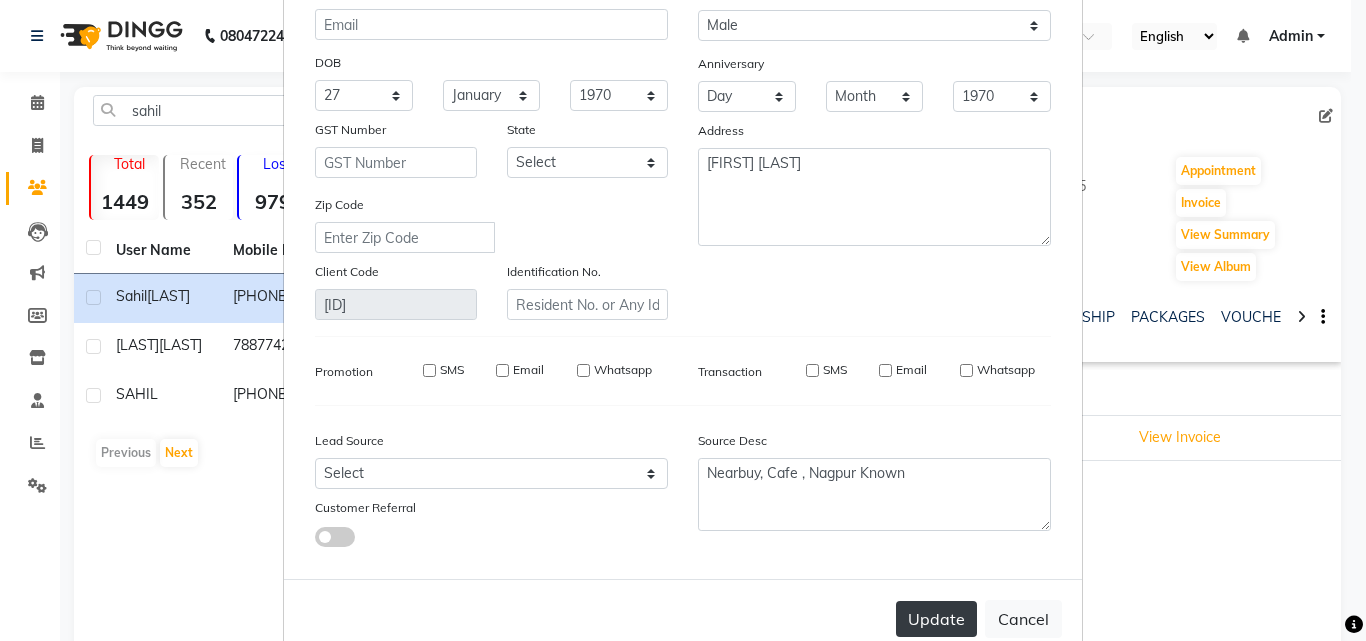 type 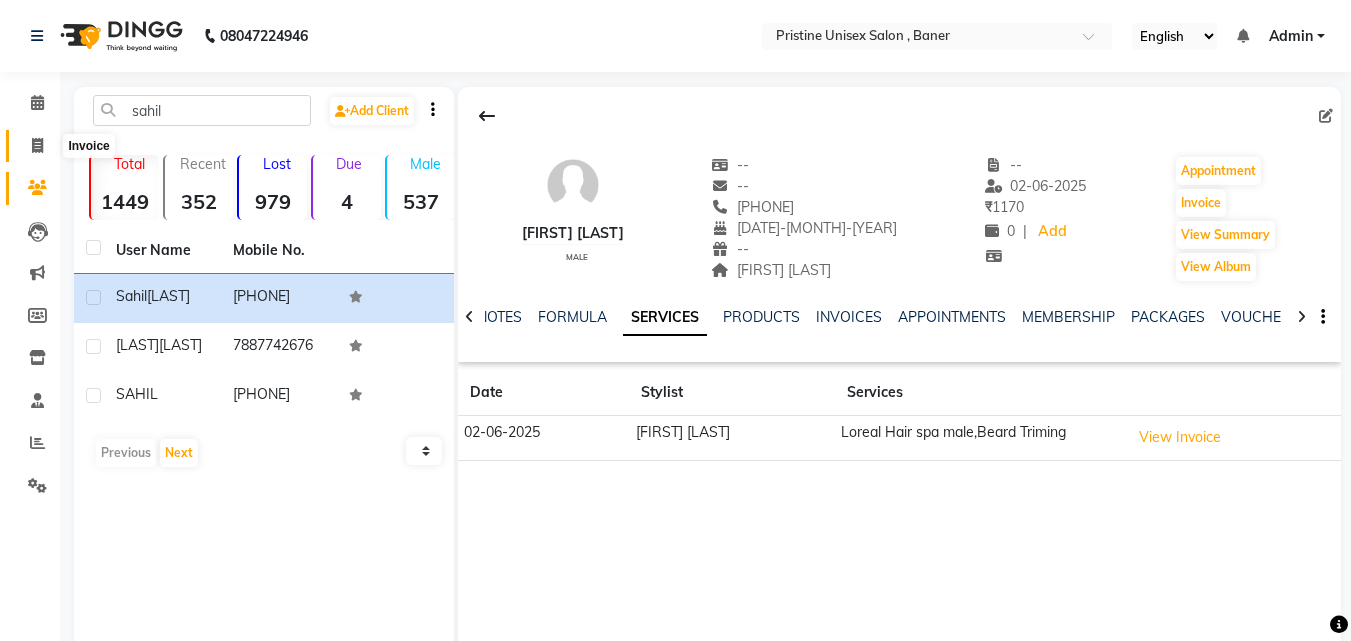 click 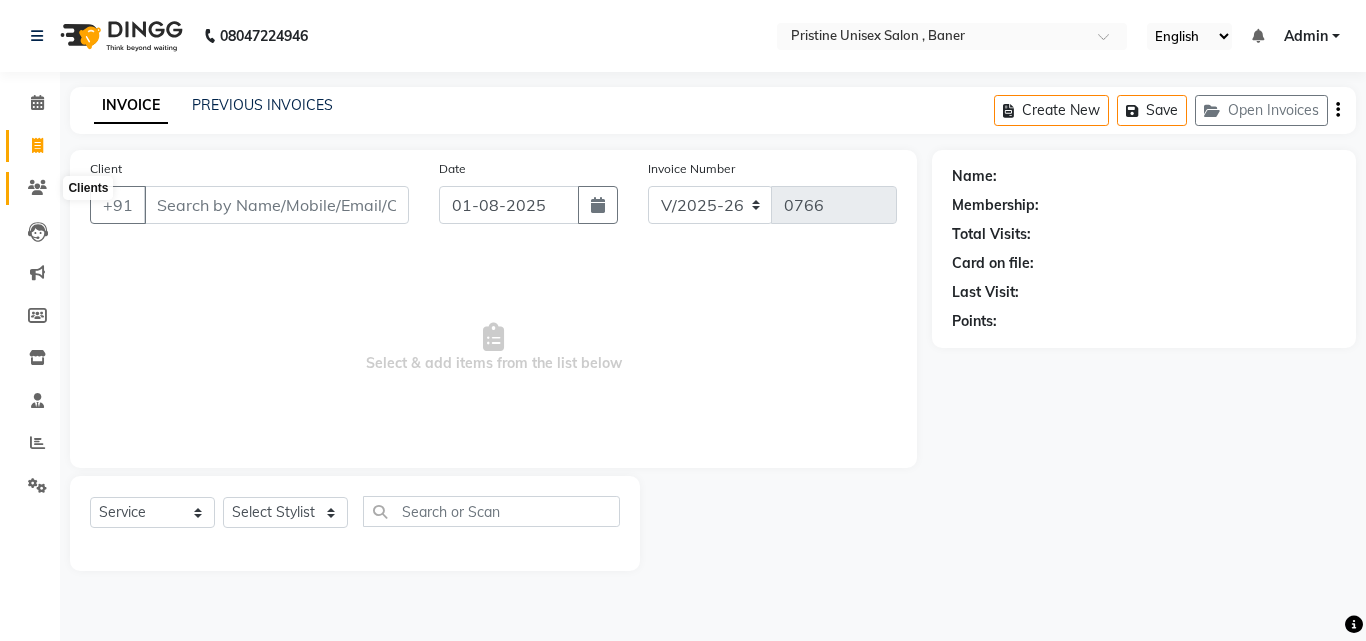 click 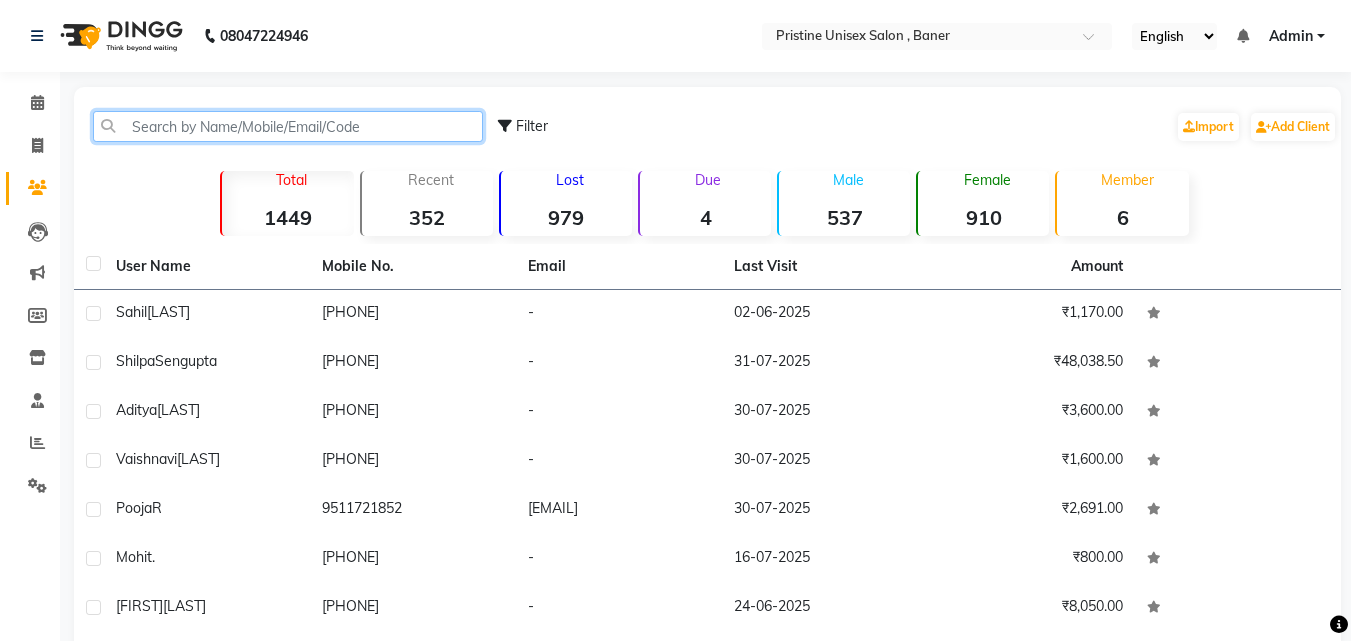 click 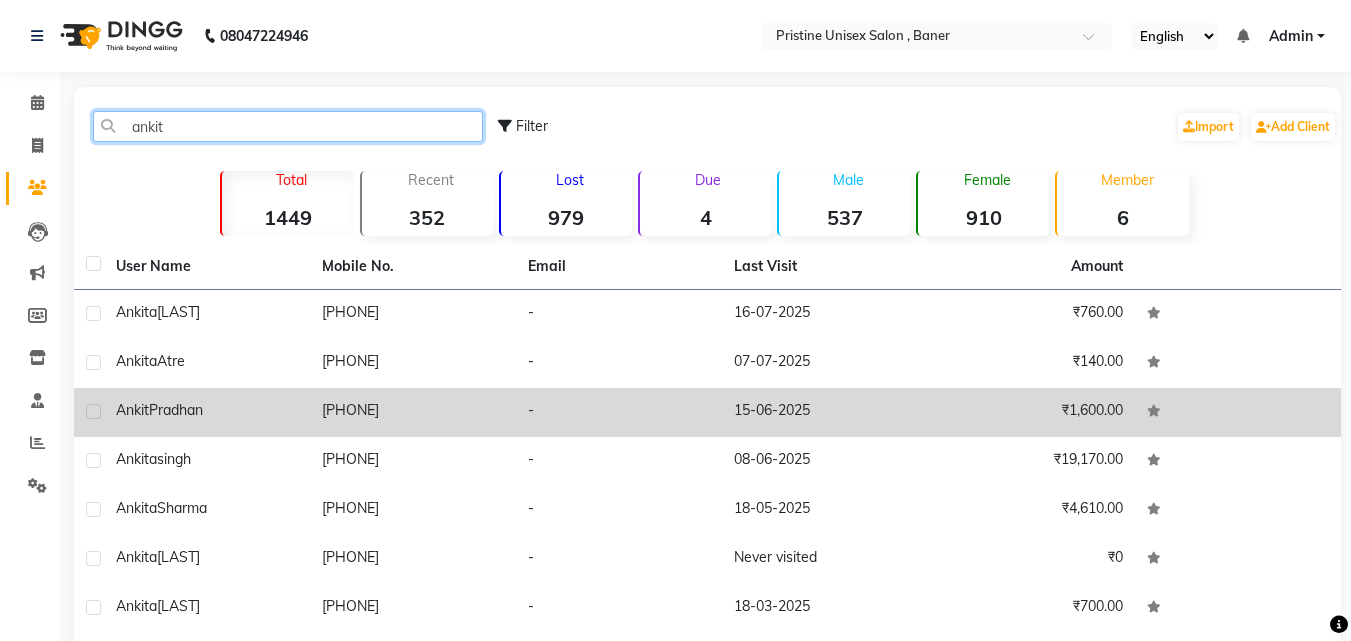 type on "ankit" 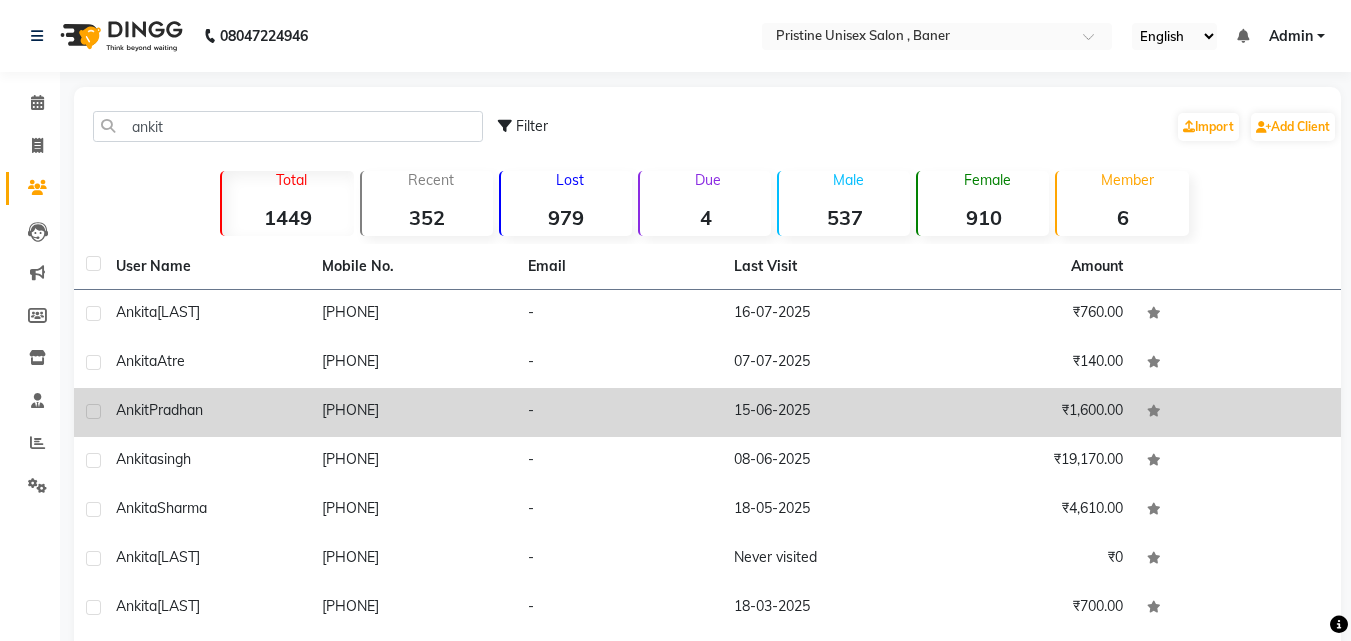 click on "-" 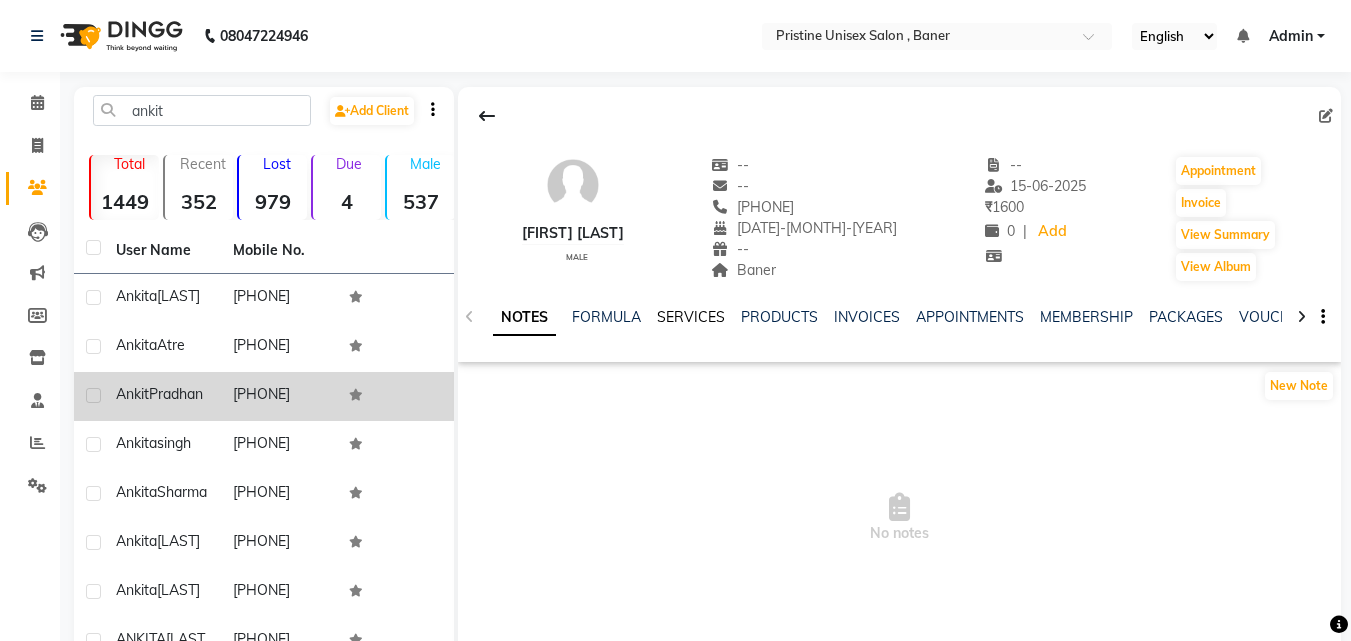 click on "SERVICES" 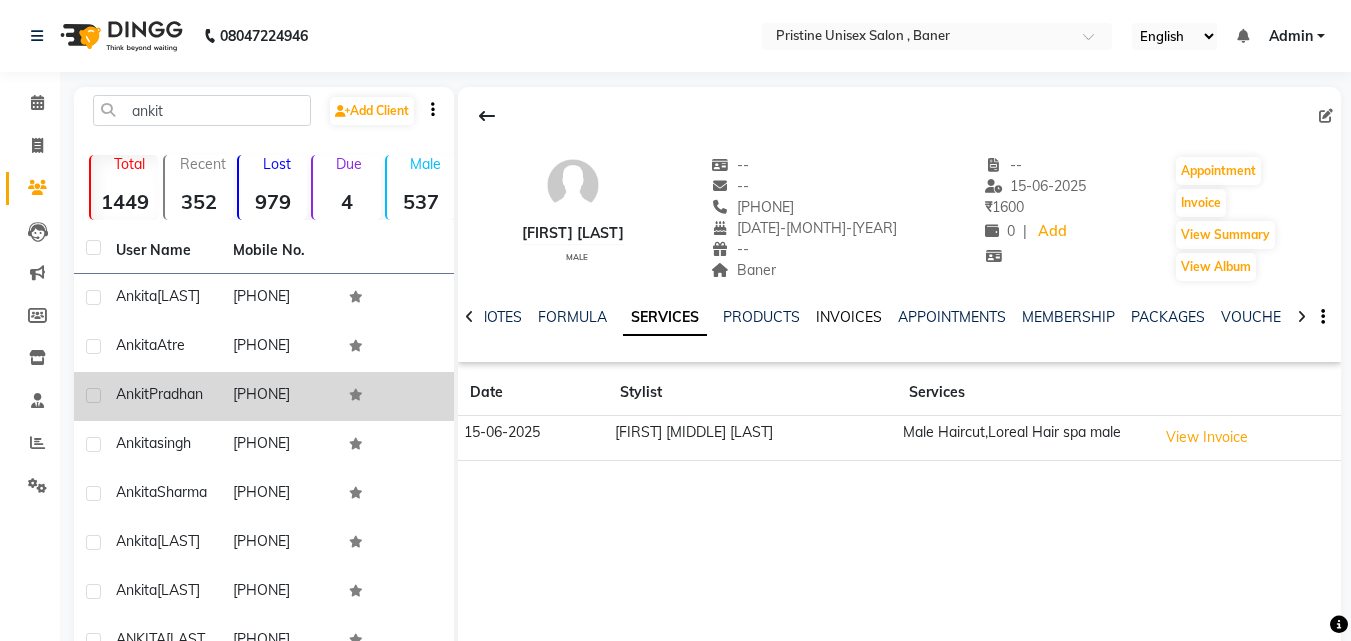click on "INVOICES" 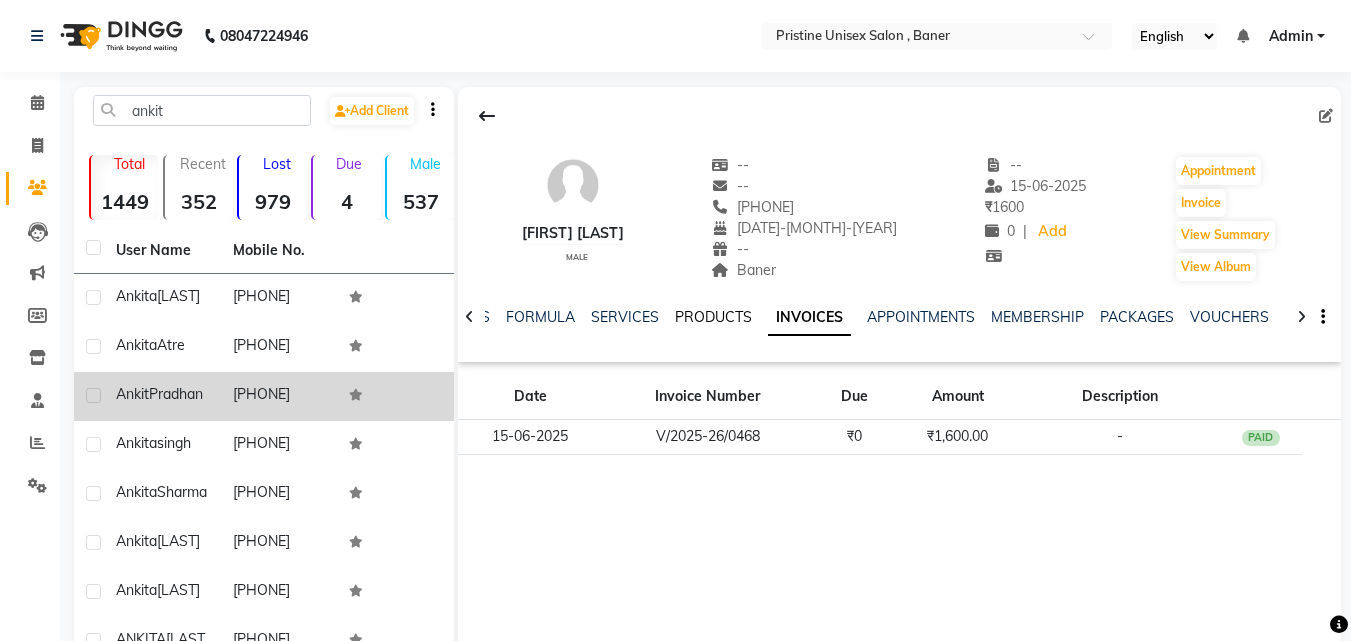 click on "PRODUCTS" 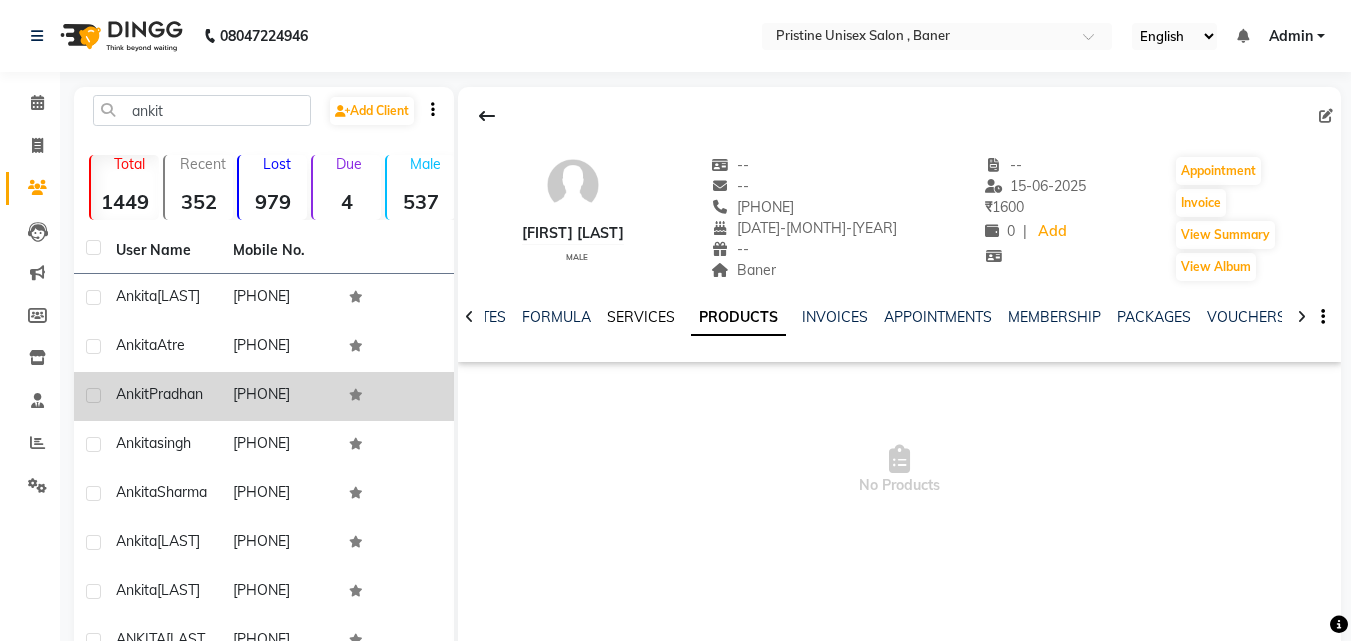 click on "SERVICES" 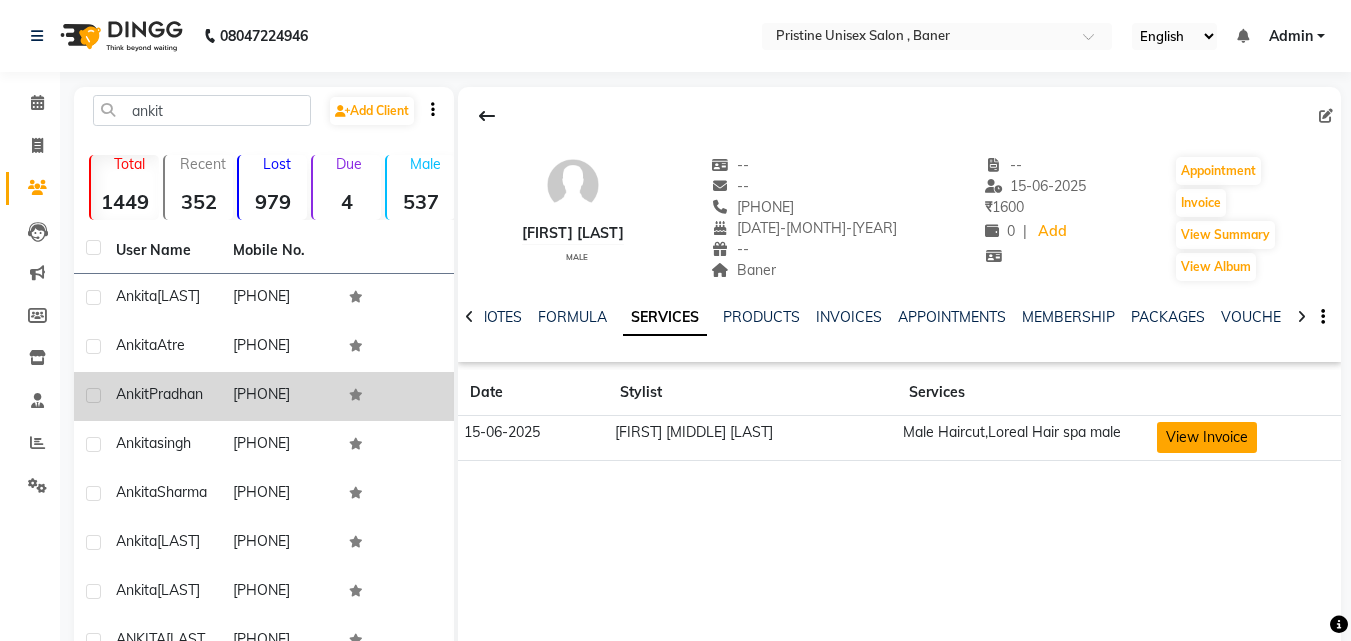 click on "View Invoice" 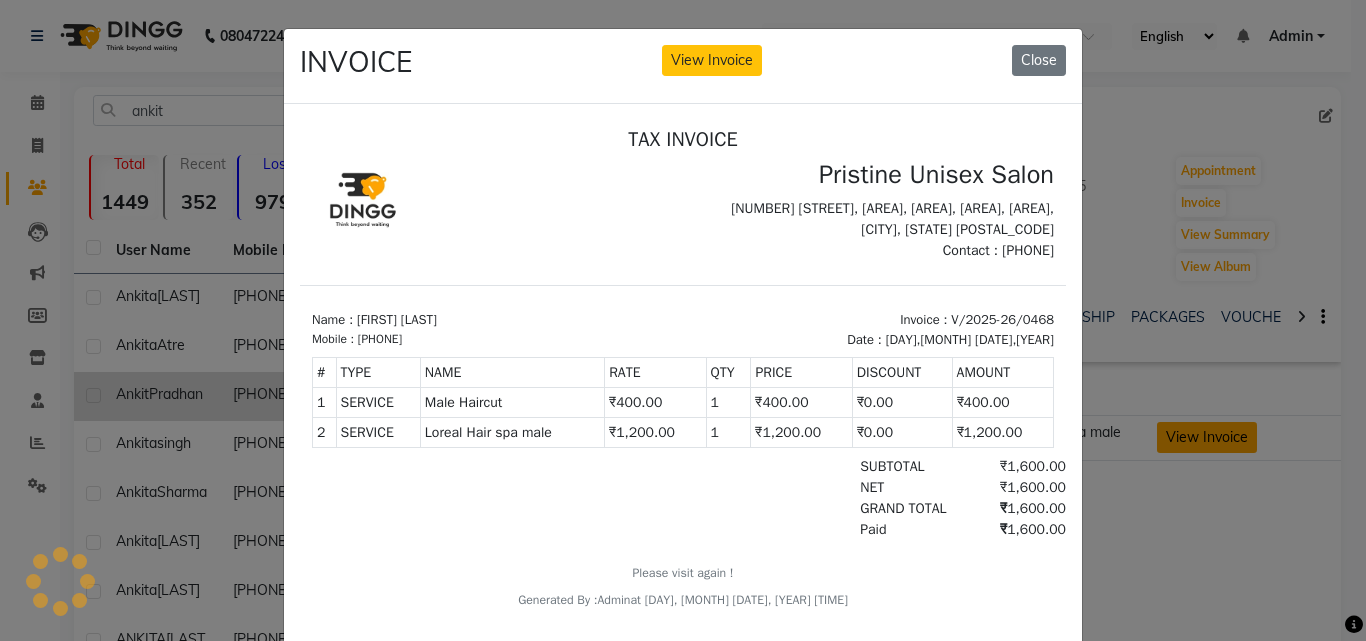 scroll, scrollTop: 0, scrollLeft: 0, axis: both 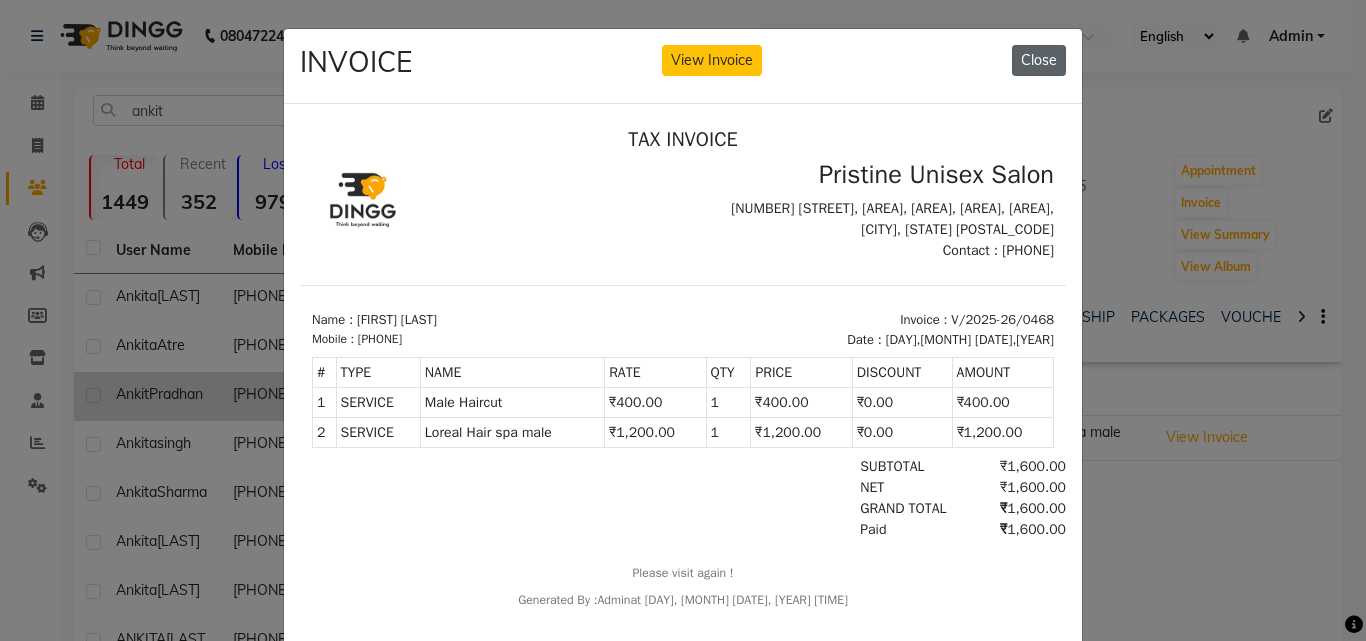 click on "Close" 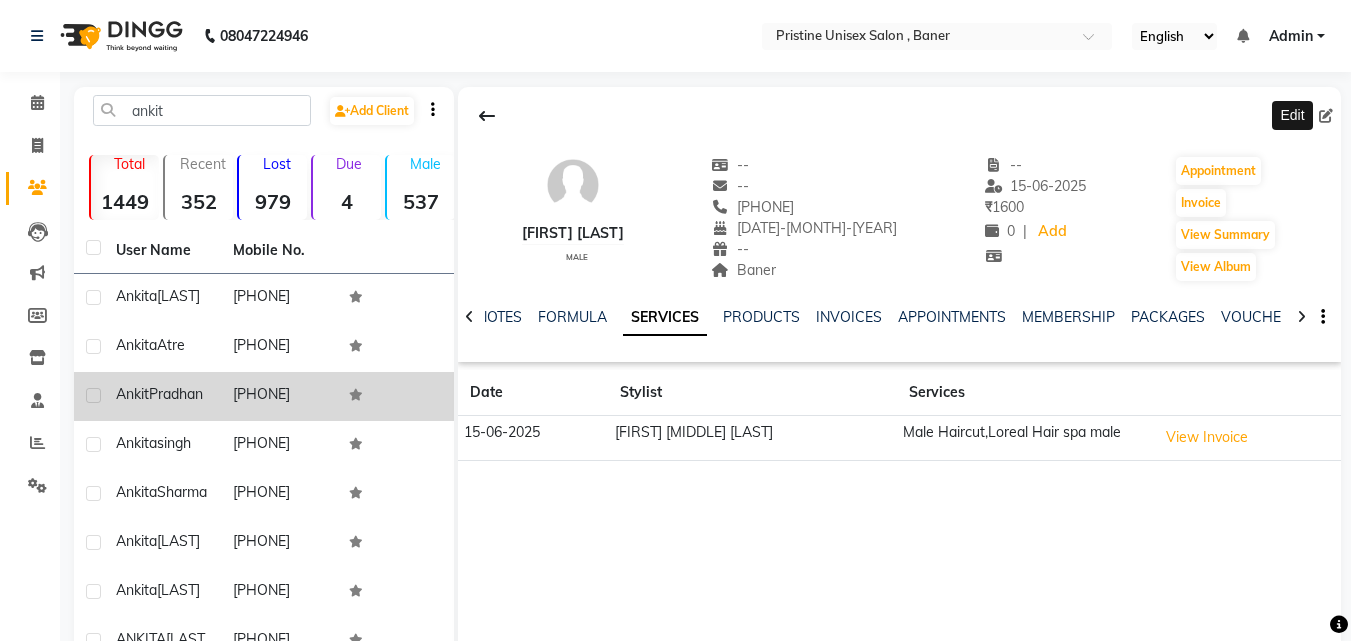 click 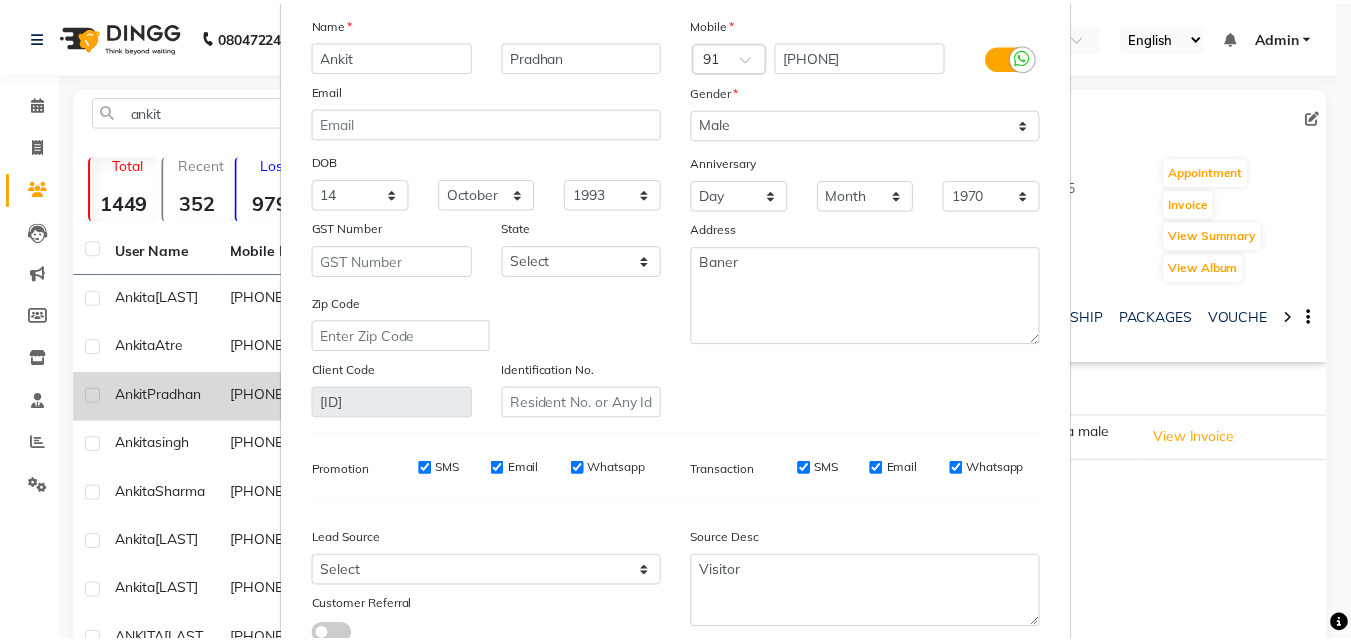 scroll, scrollTop: 246, scrollLeft: 0, axis: vertical 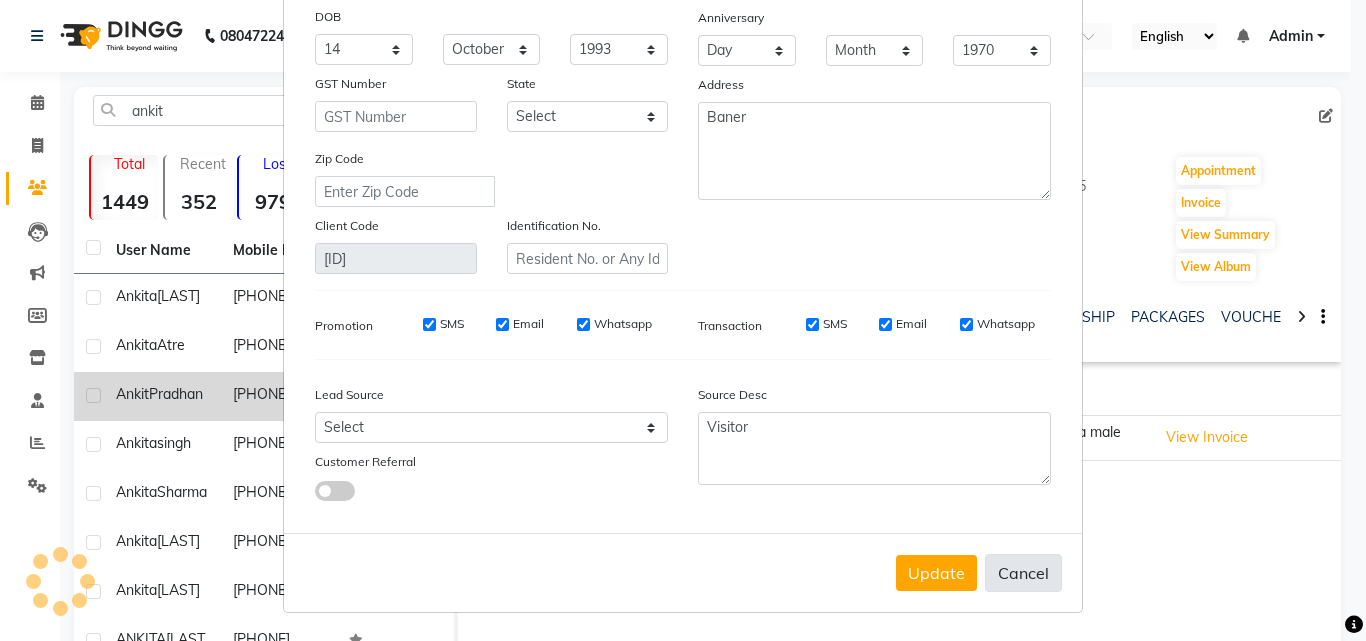 click on "Cancel" at bounding box center (1023, 573) 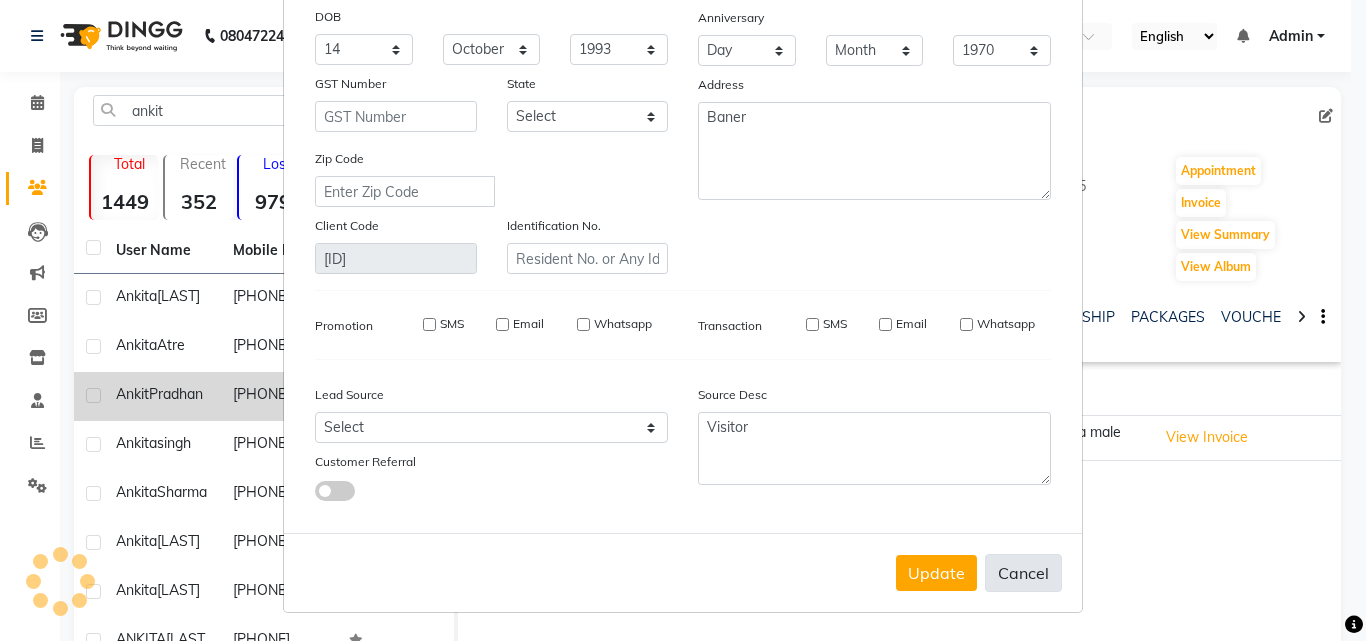 type 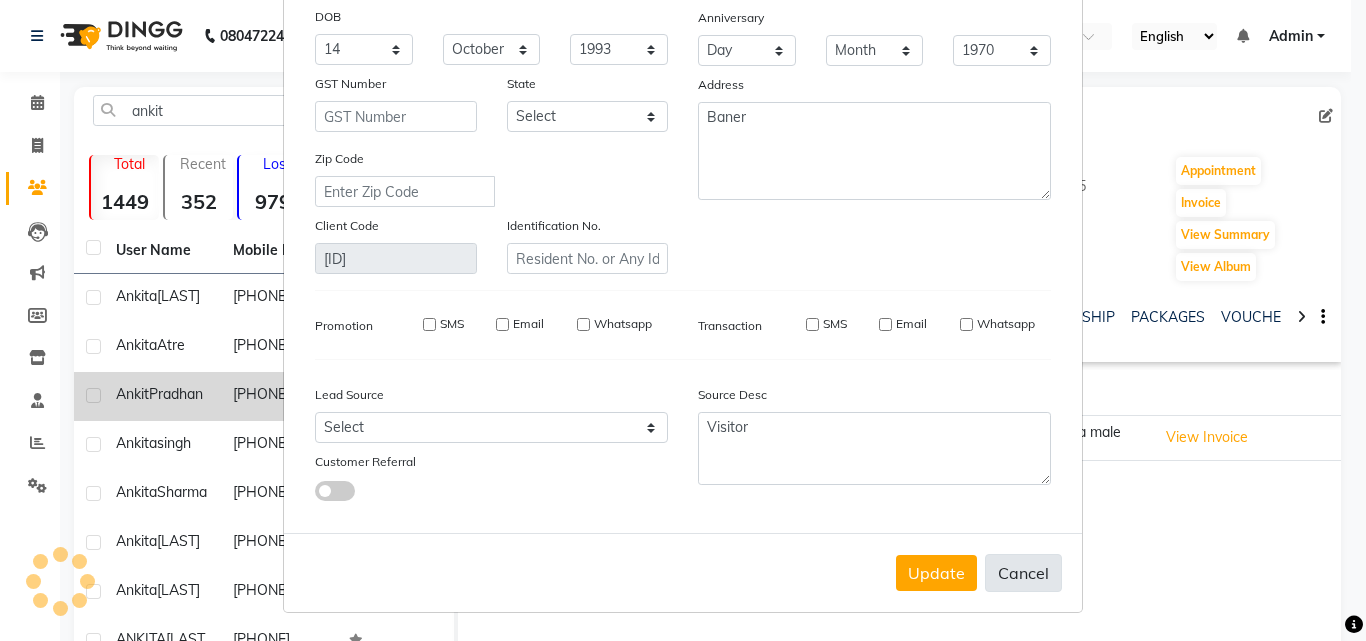 select 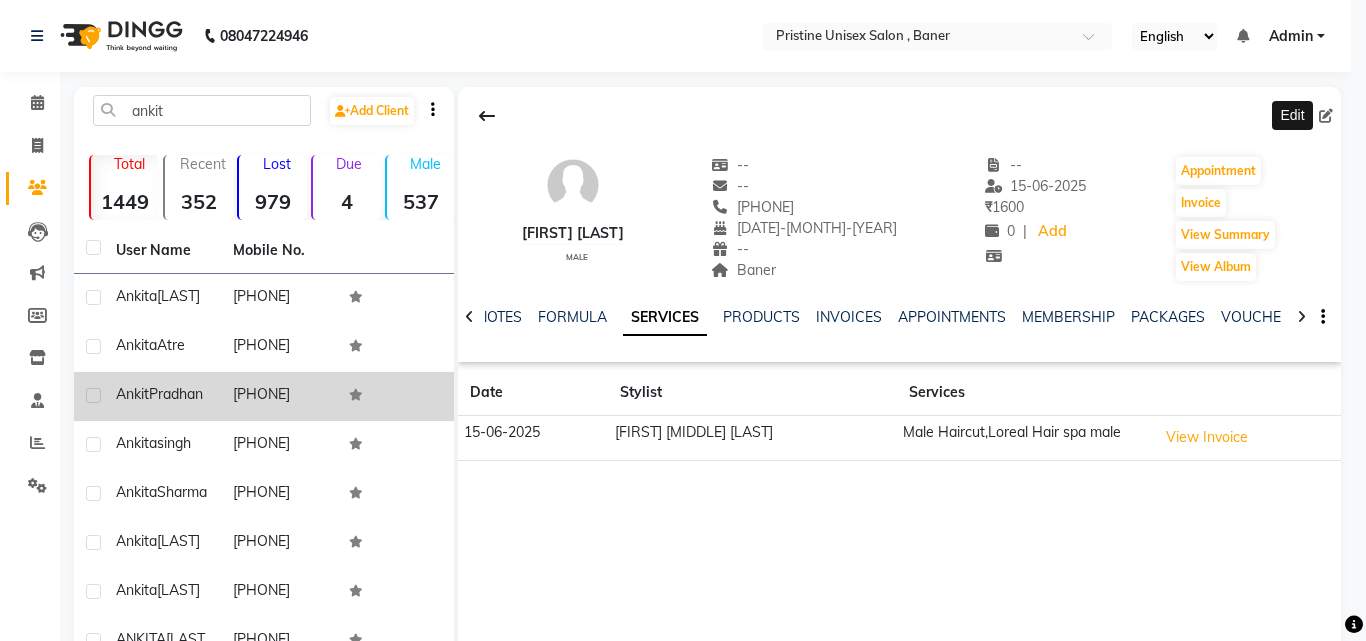 scroll, scrollTop: 0, scrollLeft: 0, axis: both 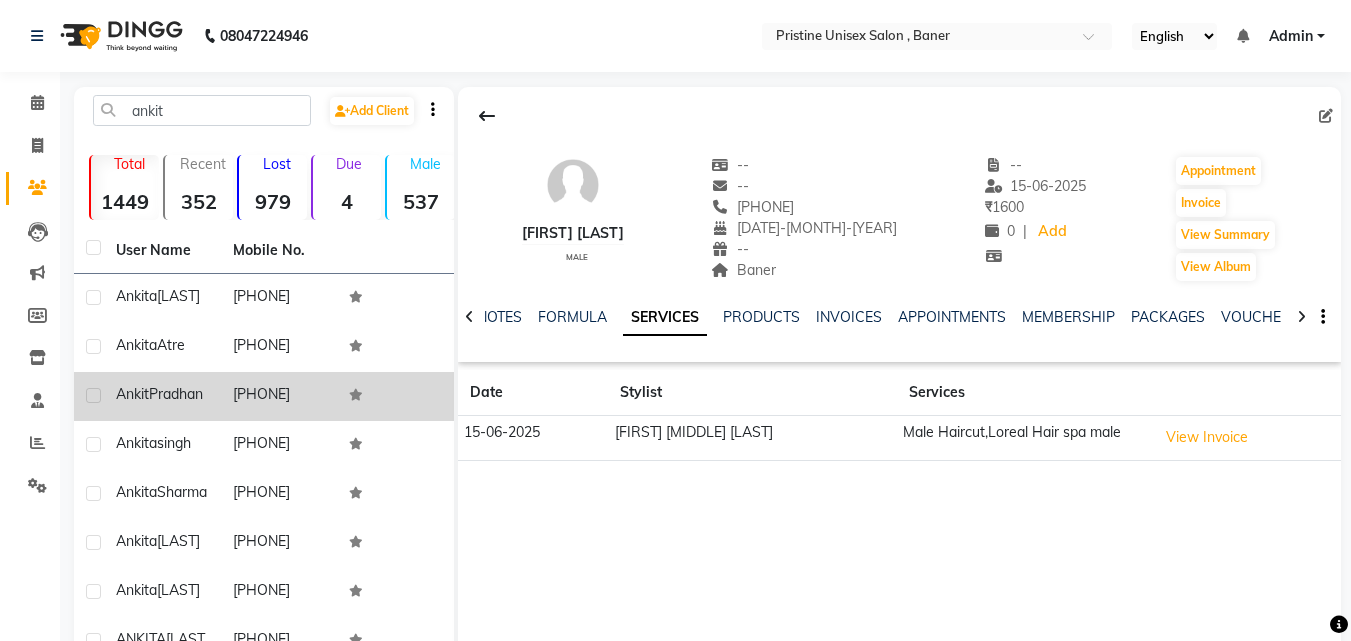 click on "[FIRST] [LAST]   male  --   --   [PHONE]  [DATE]-[MONTH]-[YEAR]  --  [AREA]  -- [DATE]-[MONTH]-[YEAR] ₹    [PRICE] |  Add   Appointment   Invoice  View Summary  View Album  NOTES FORMULA SERVICES PRODUCTS INVOICES APPOINTMENTS MEMBERSHIP PACKAGES VOUCHERS GIFTCARDS POINTS FORMS FAMILY CARDS WALLET Date Stylist Services [DATE]-[MONTH]-[YEAR] [FIRST] [MIDDLE] [LAST] Male Haircut,Loreal Hair spa male  View Invoice" 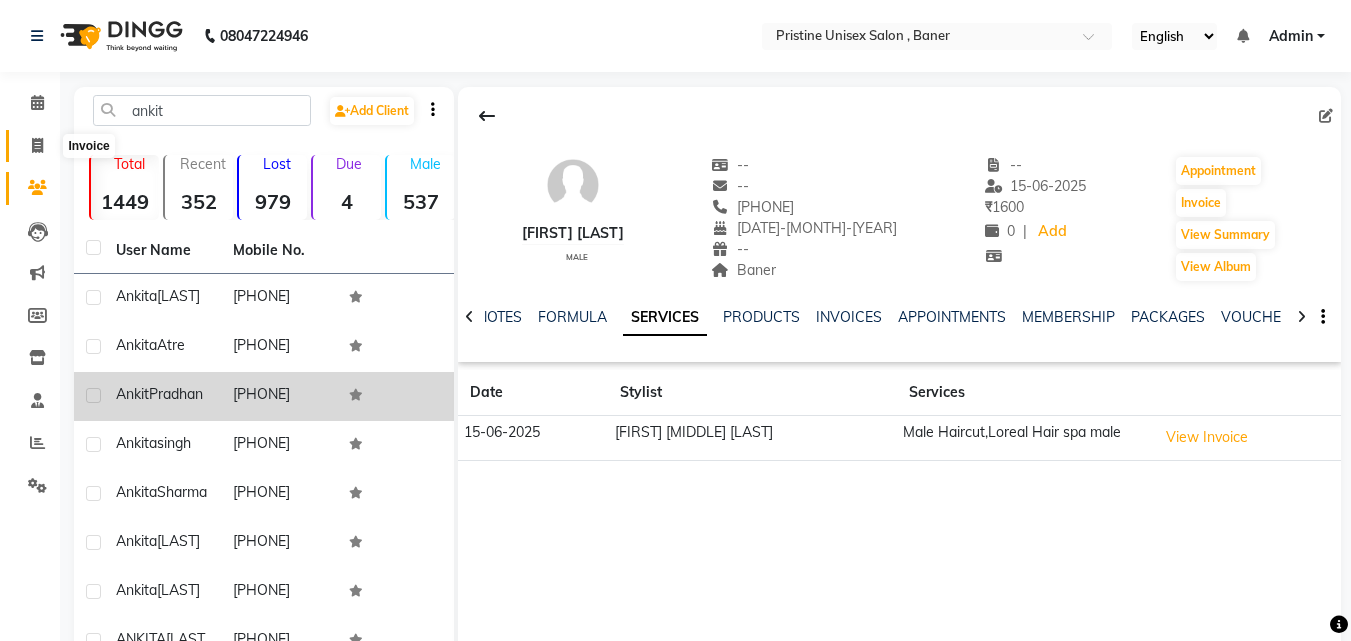 click 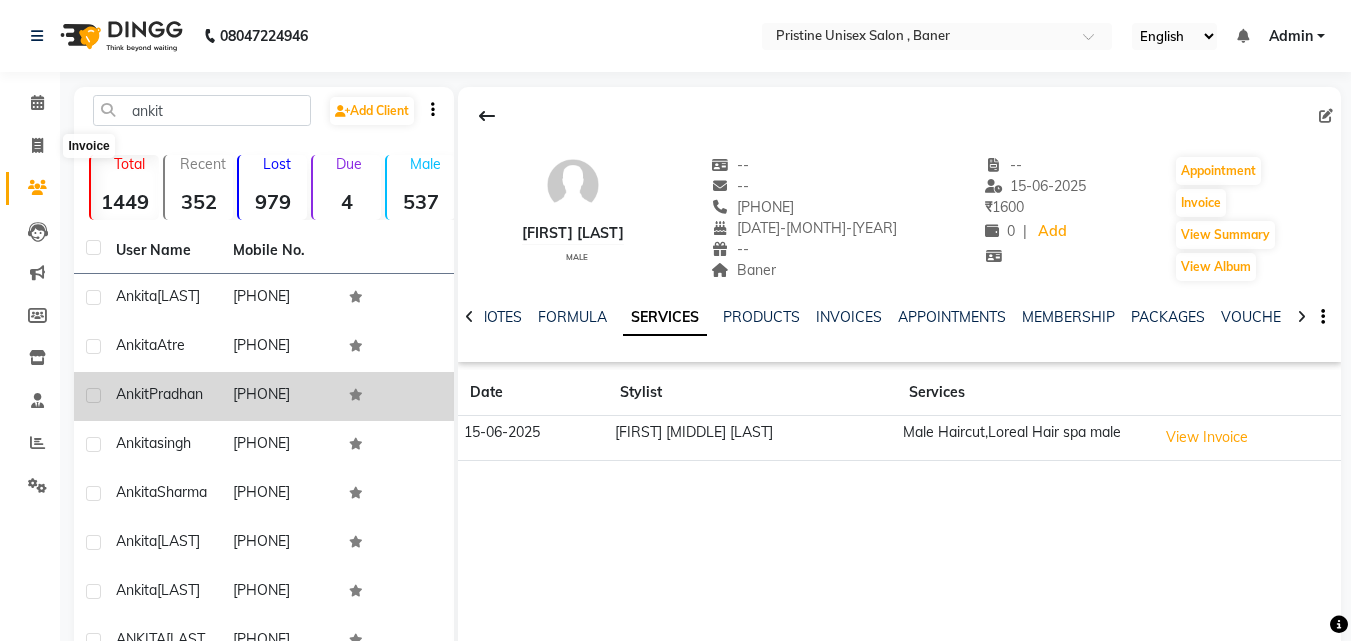 select on "service" 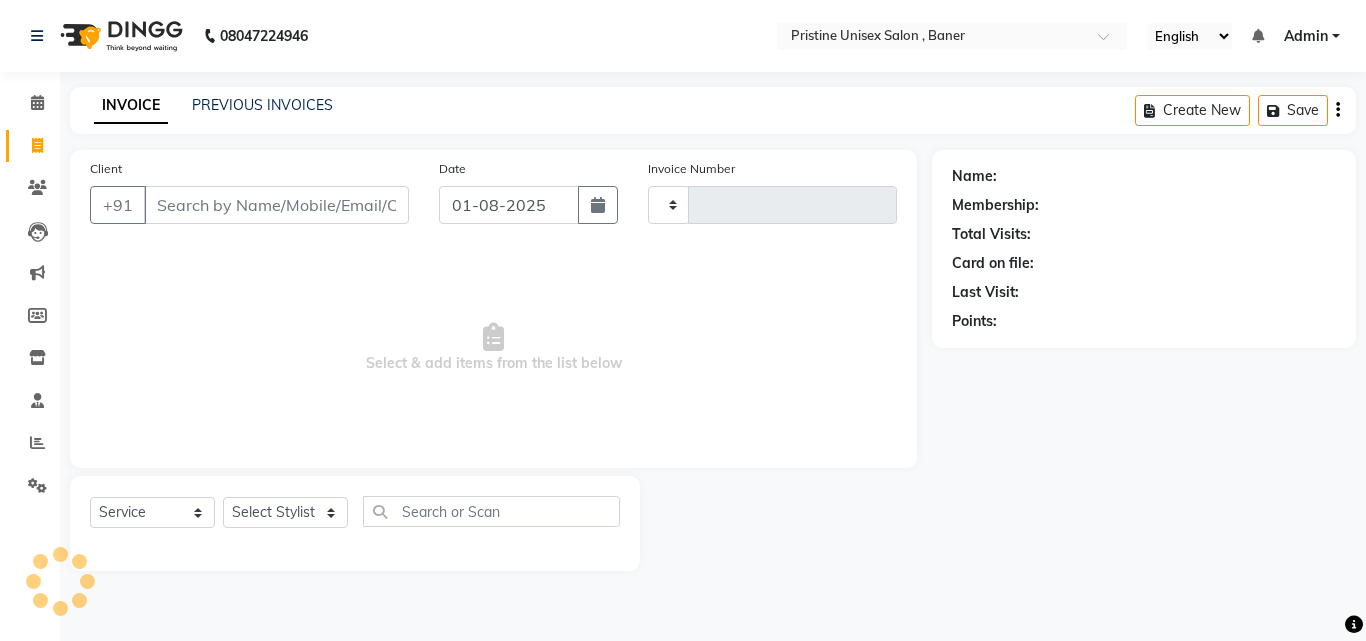 type on "0766" 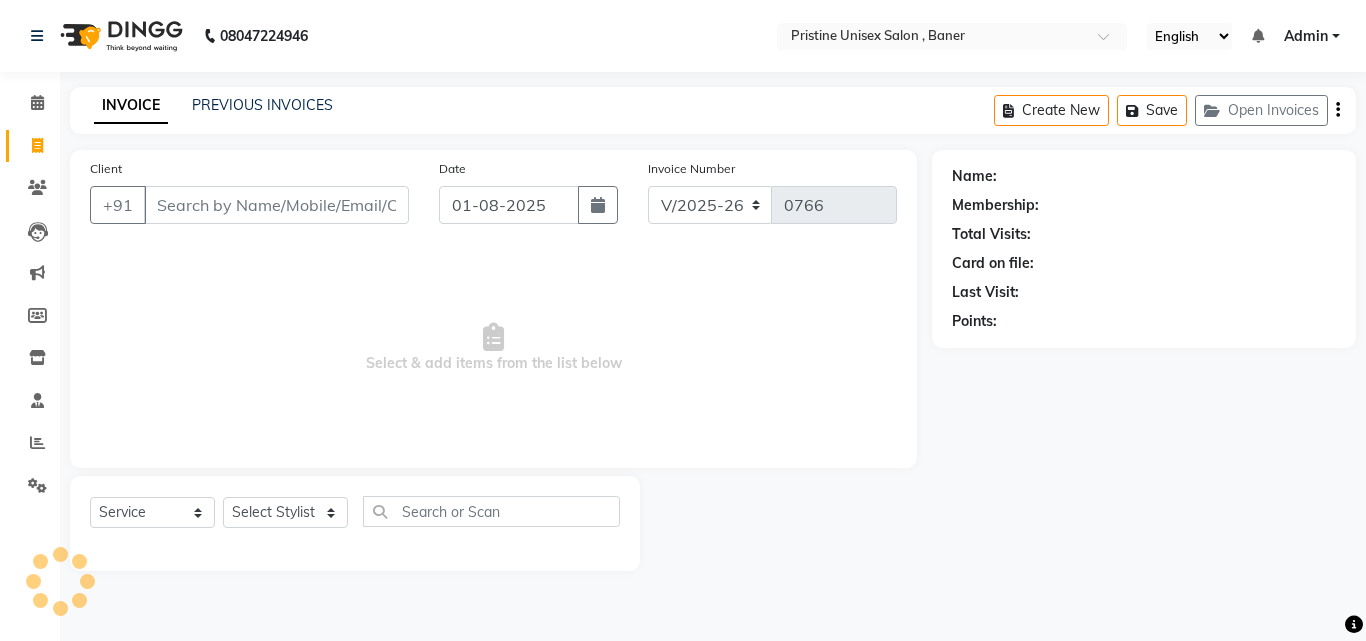click on "Client" at bounding box center [276, 205] 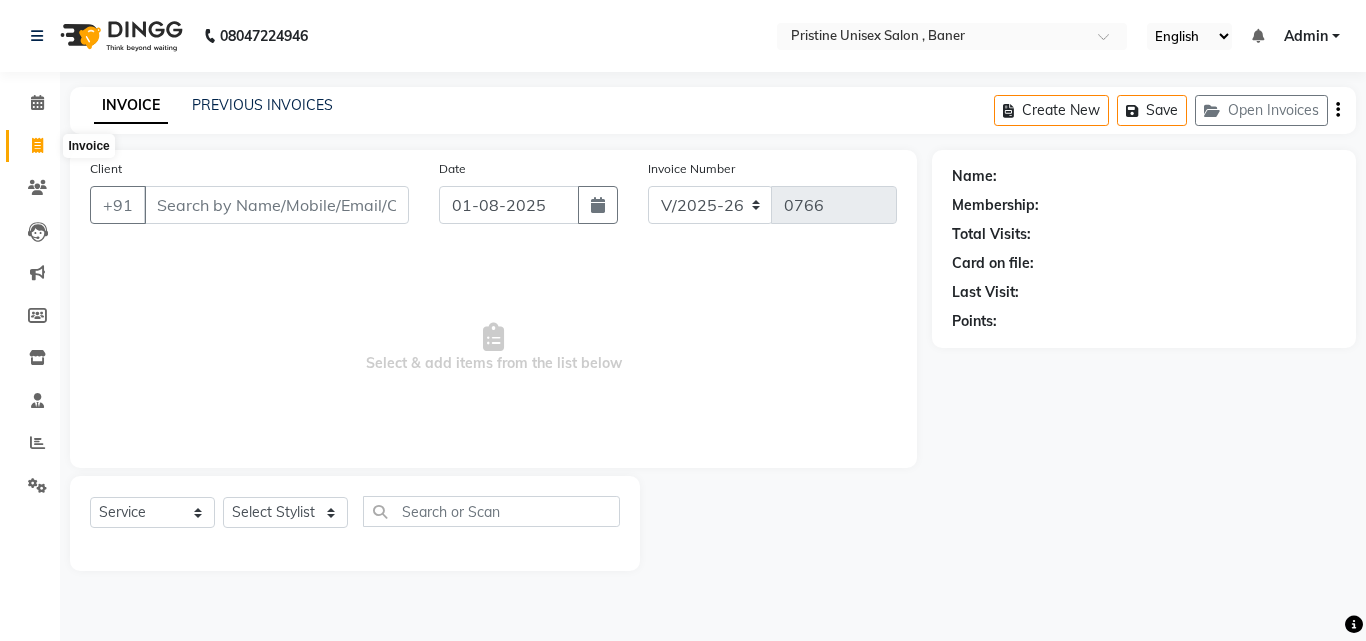 click 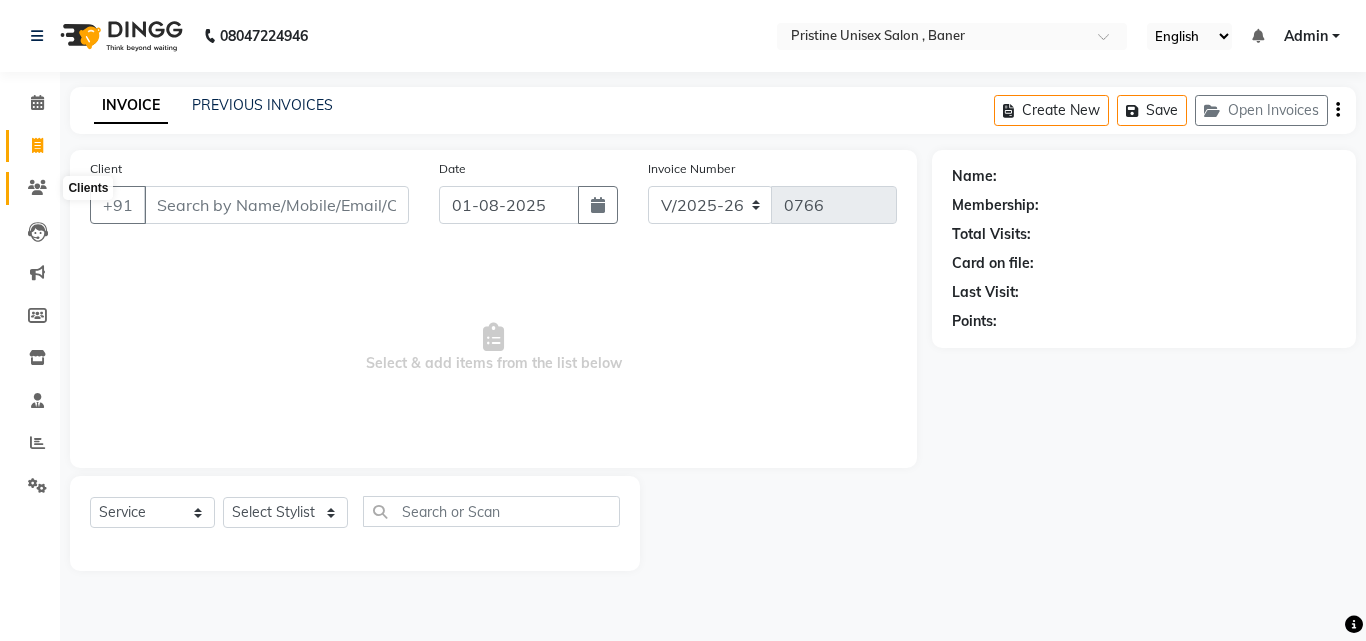 click 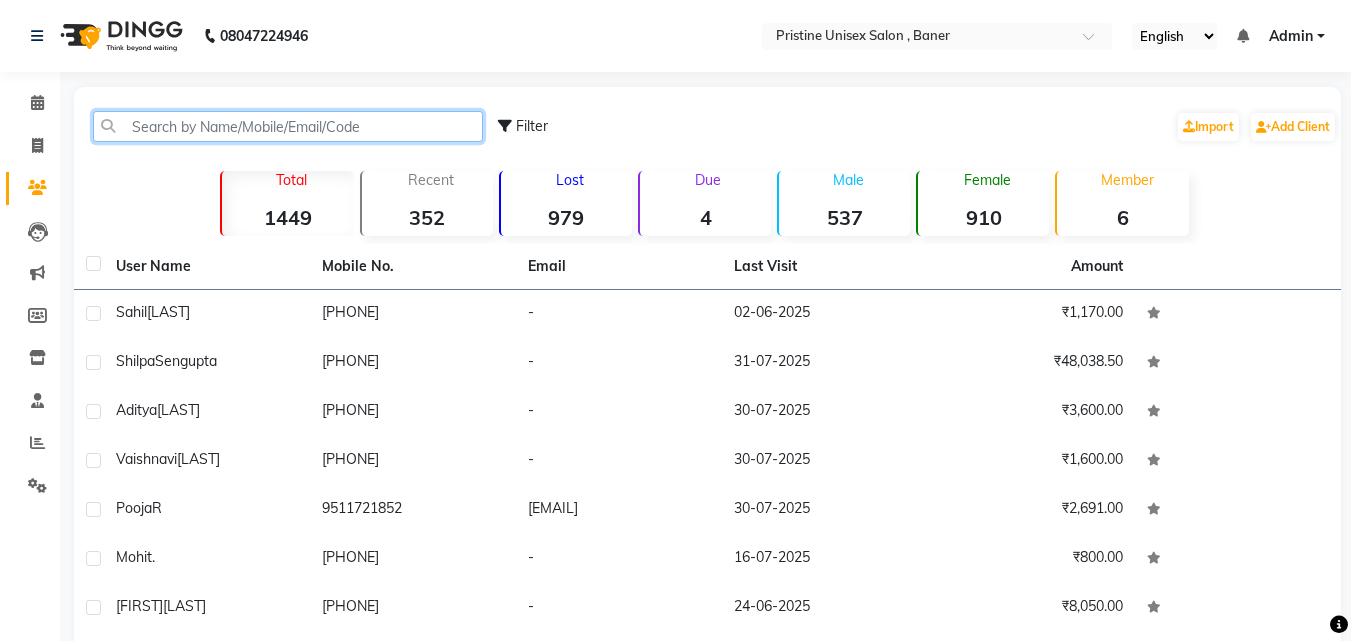 click 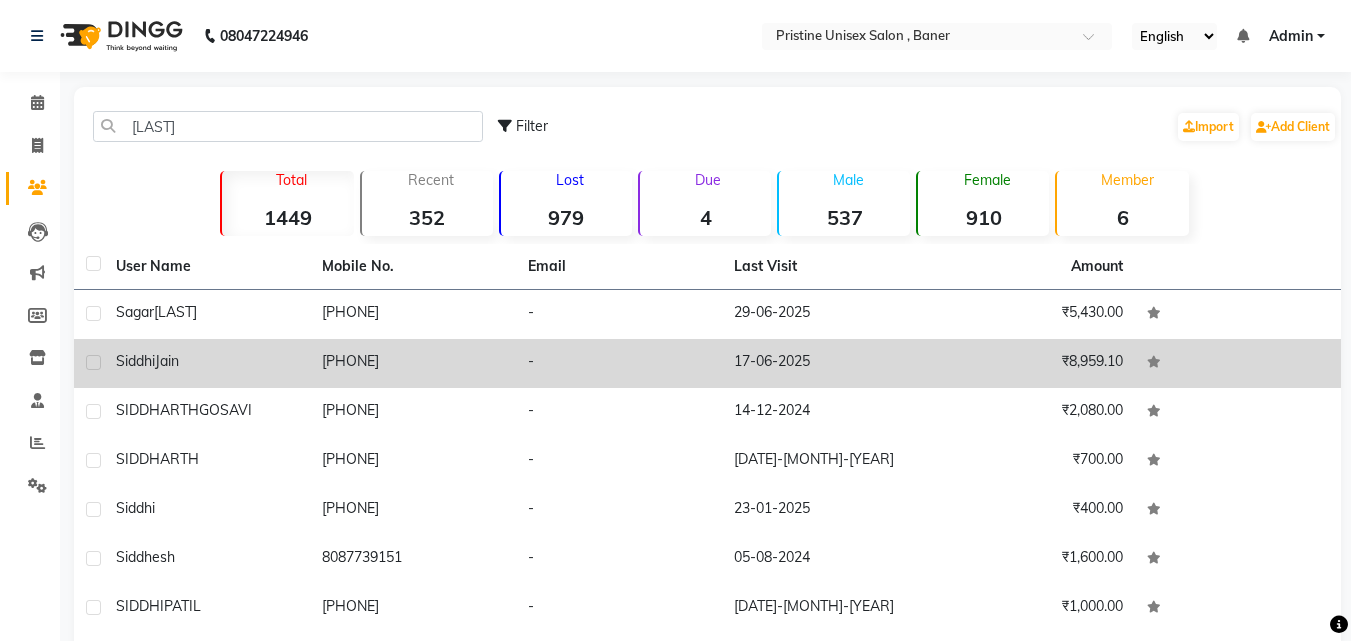 click on "[PHONE]" 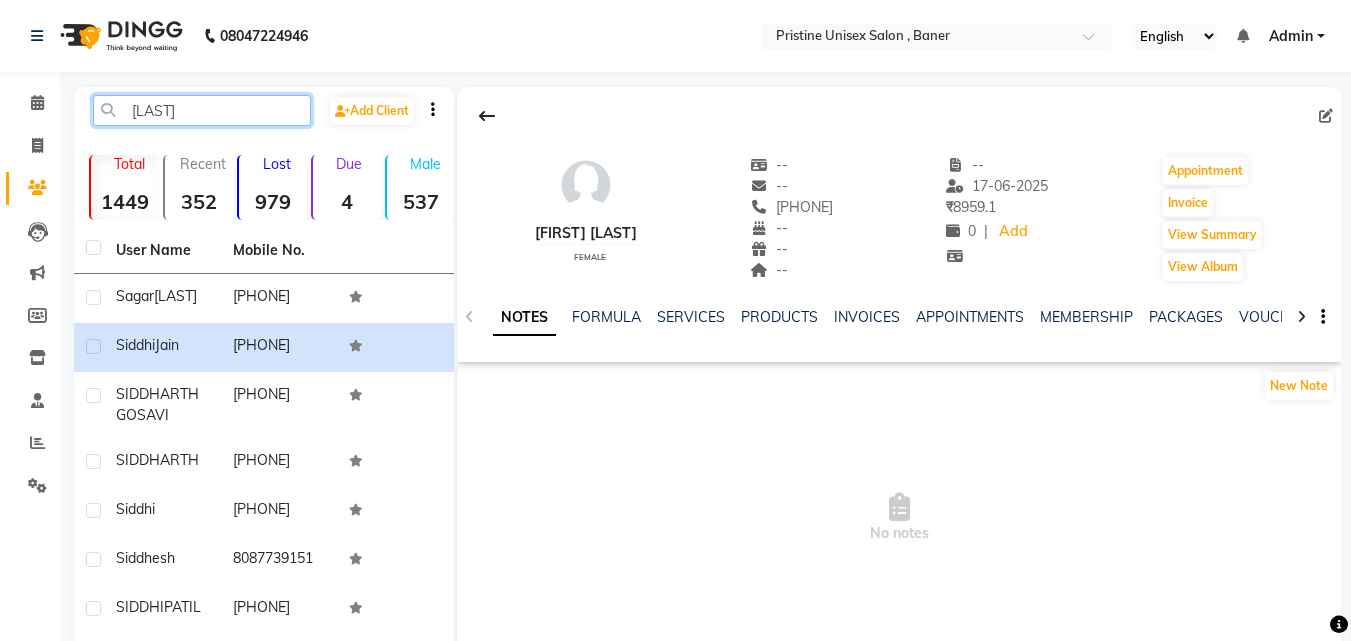 drag, startPoint x: 238, startPoint y: 114, endPoint x: 117, endPoint y: 112, distance: 121.016525 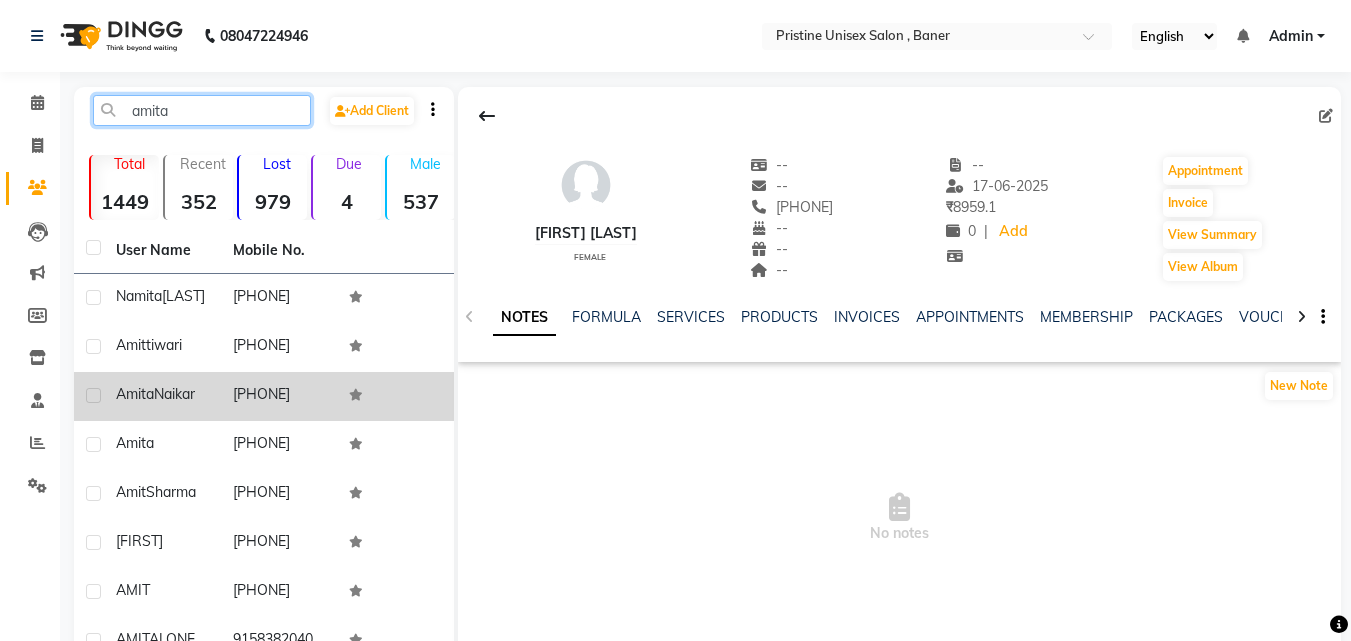 type on "amita" 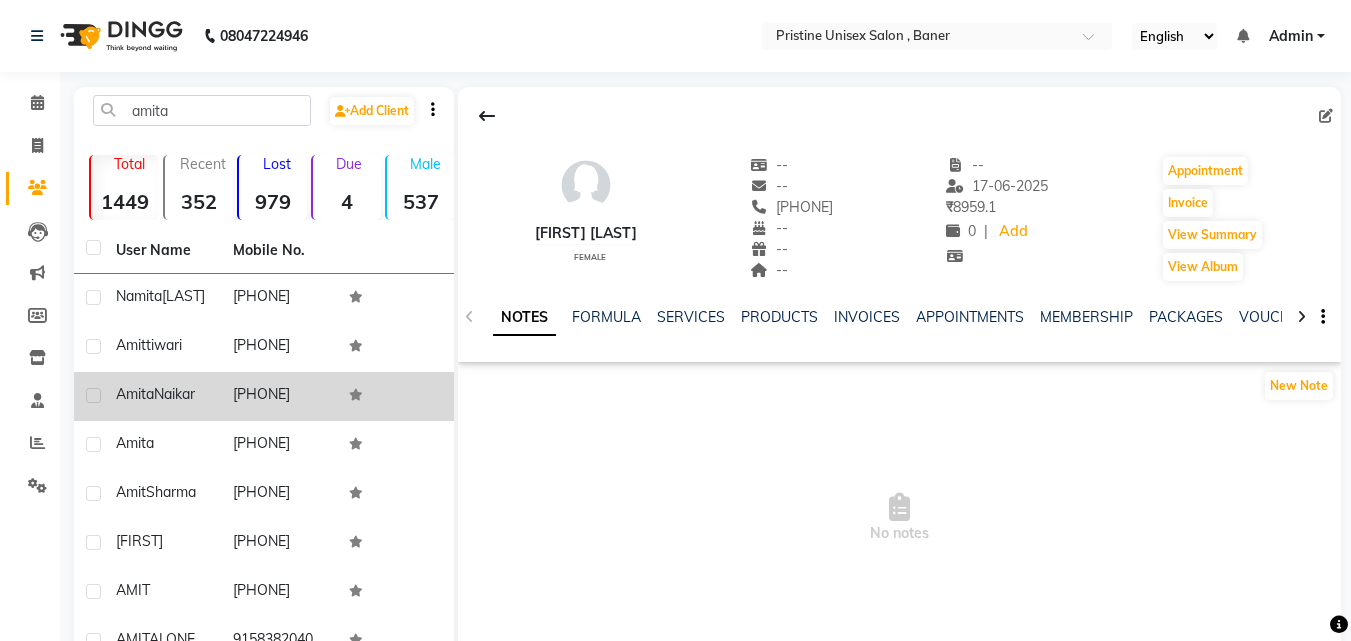 drag, startPoint x: 196, startPoint y: 423, endPoint x: 227, endPoint y: 413, distance: 32.572994 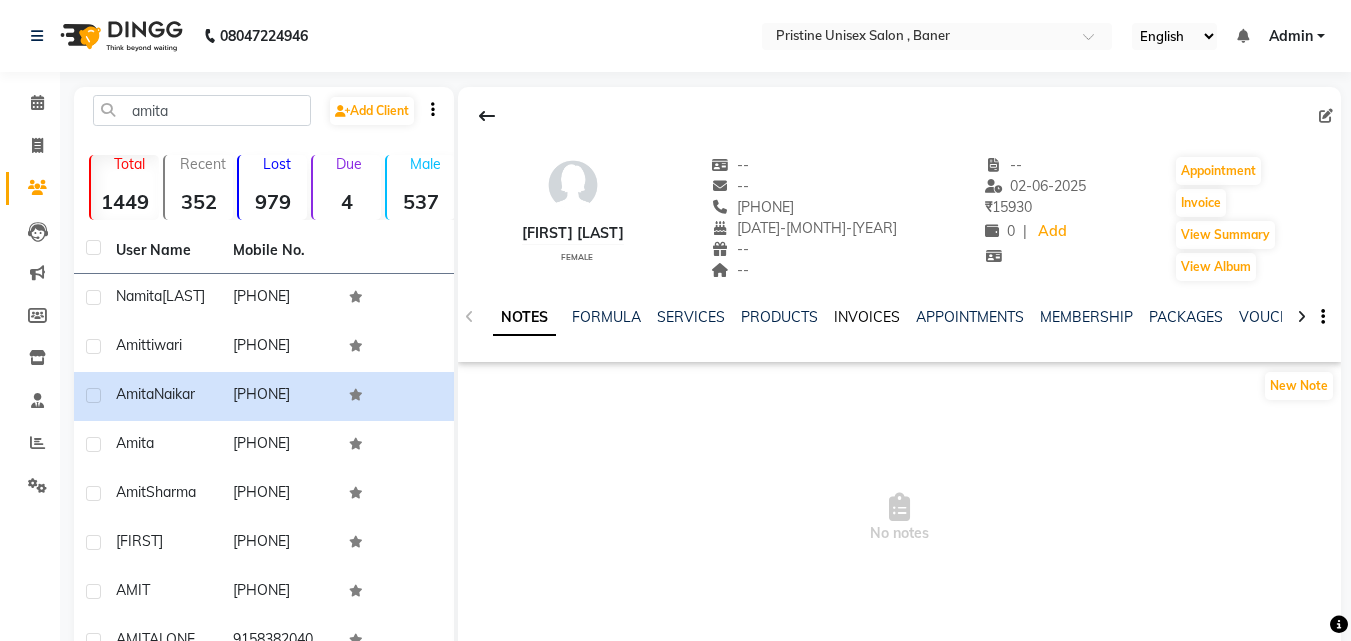 click on "INVOICES" 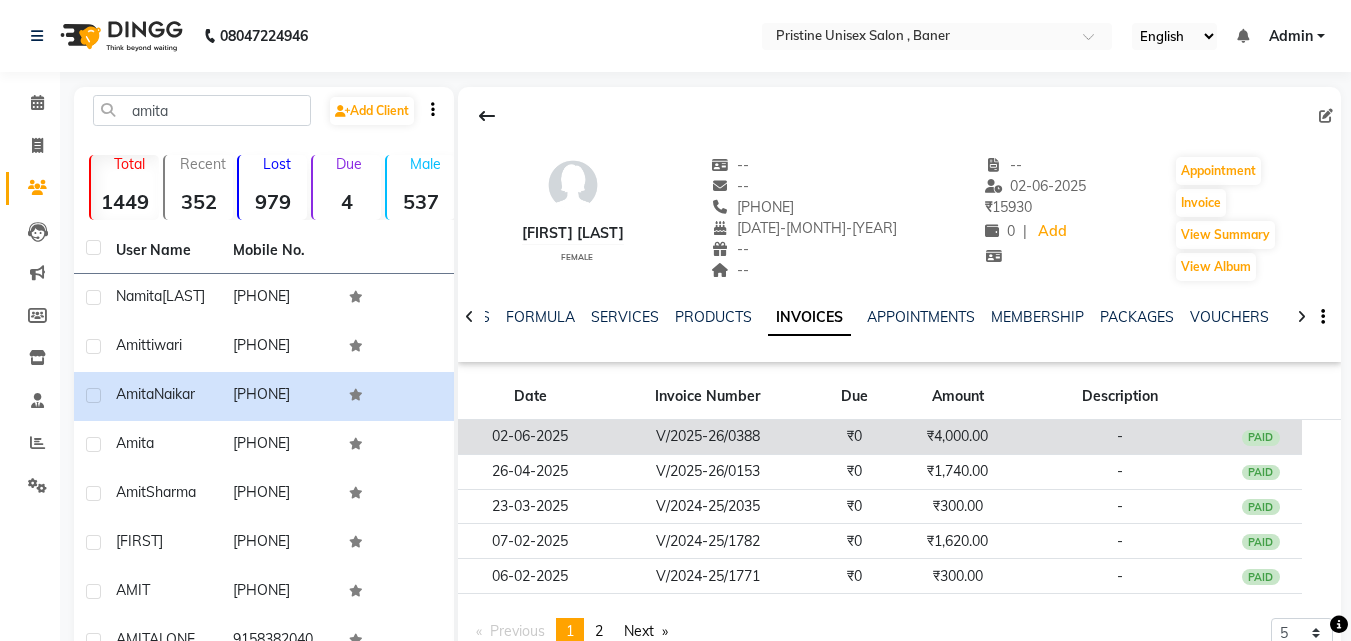 click on "V/2025-26/0388" 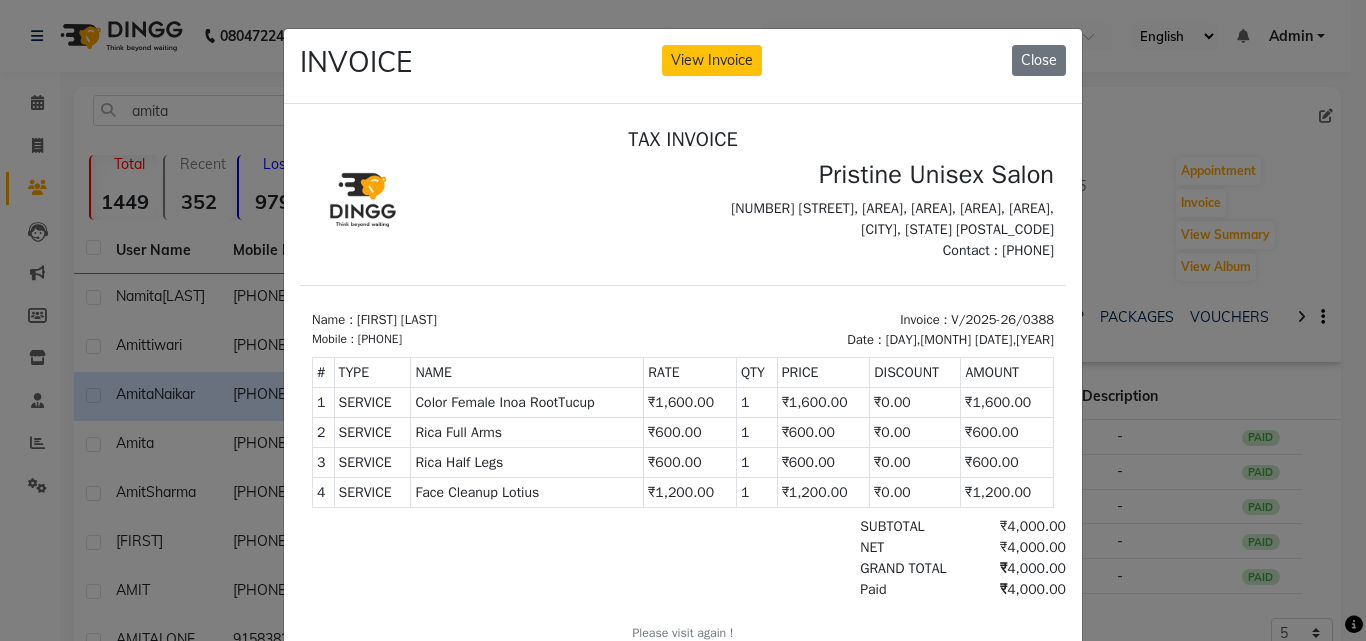 scroll, scrollTop: 16, scrollLeft: 0, axis: vertical 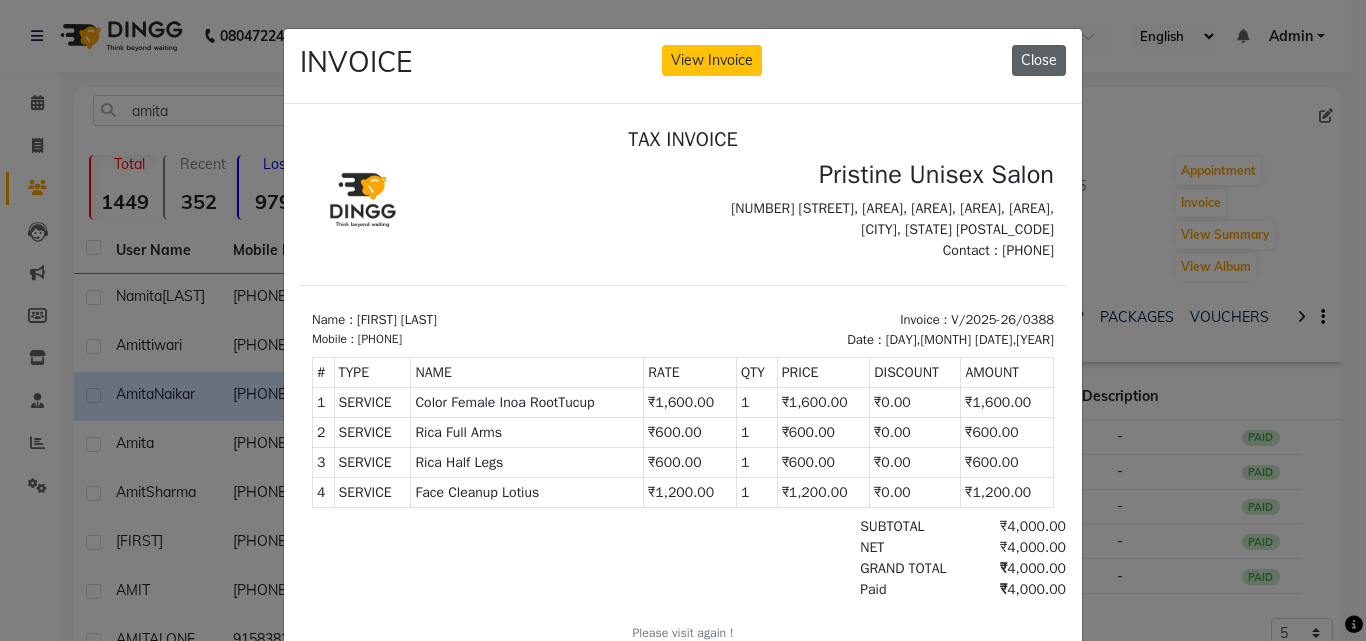 click on "Close" 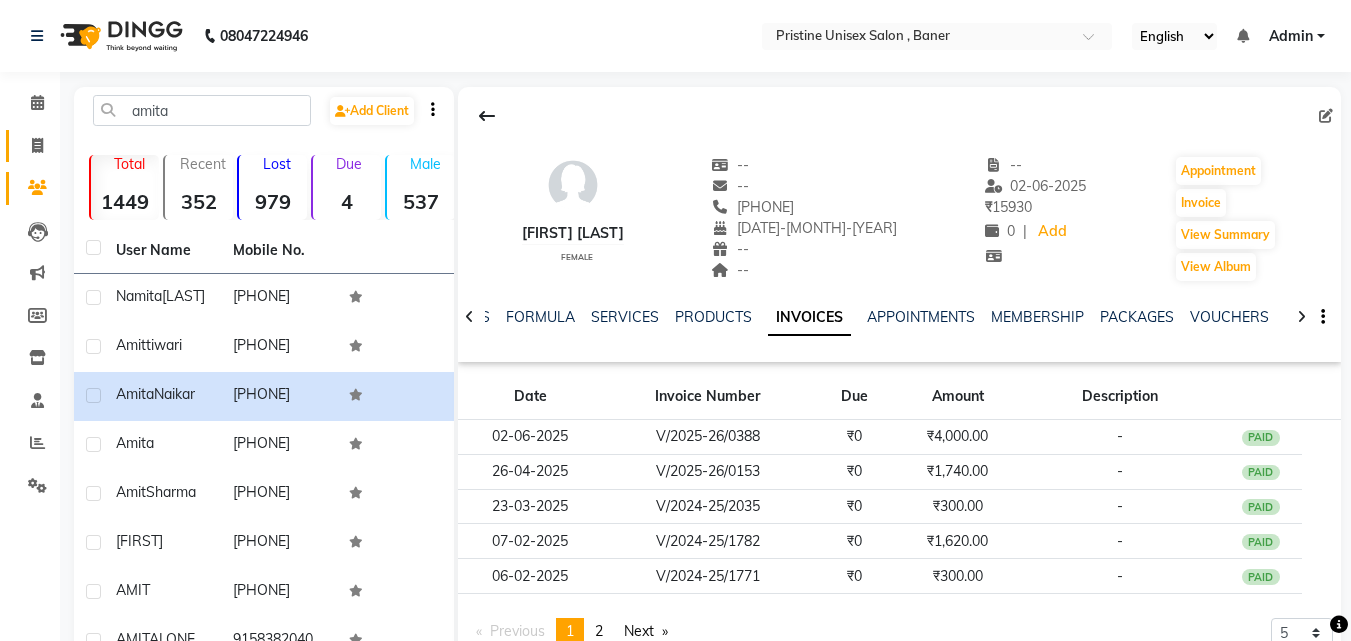 click on "Invoice" 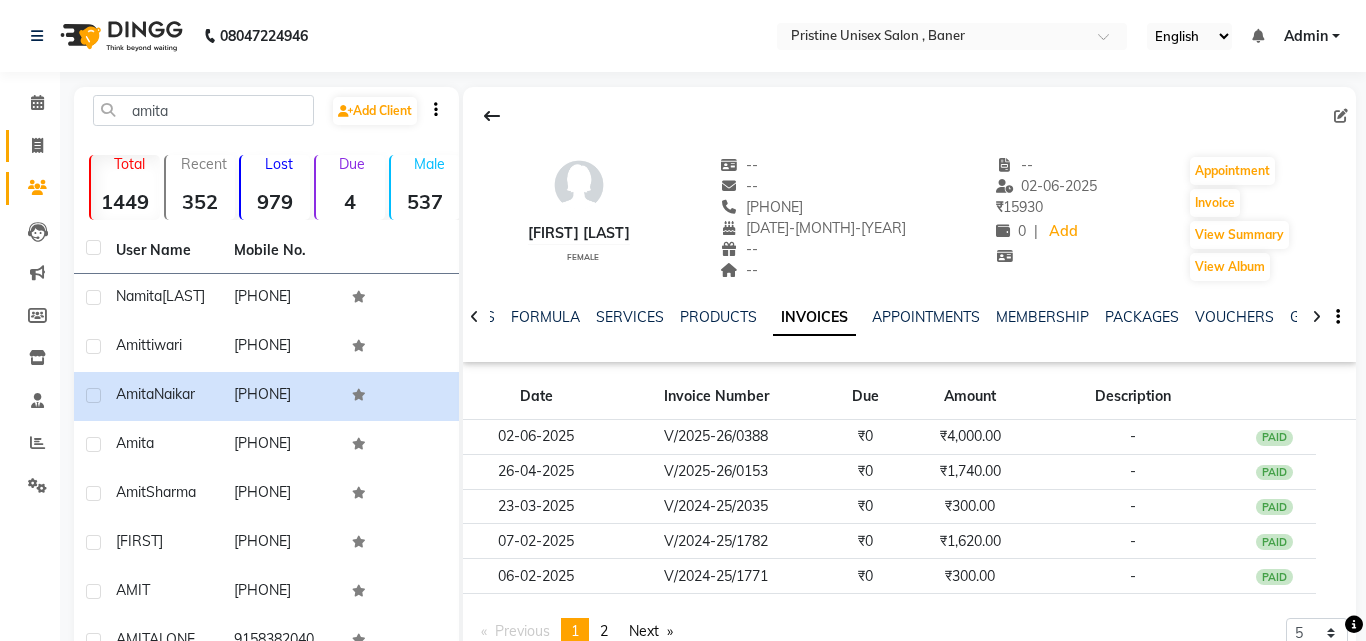 select on "6610" 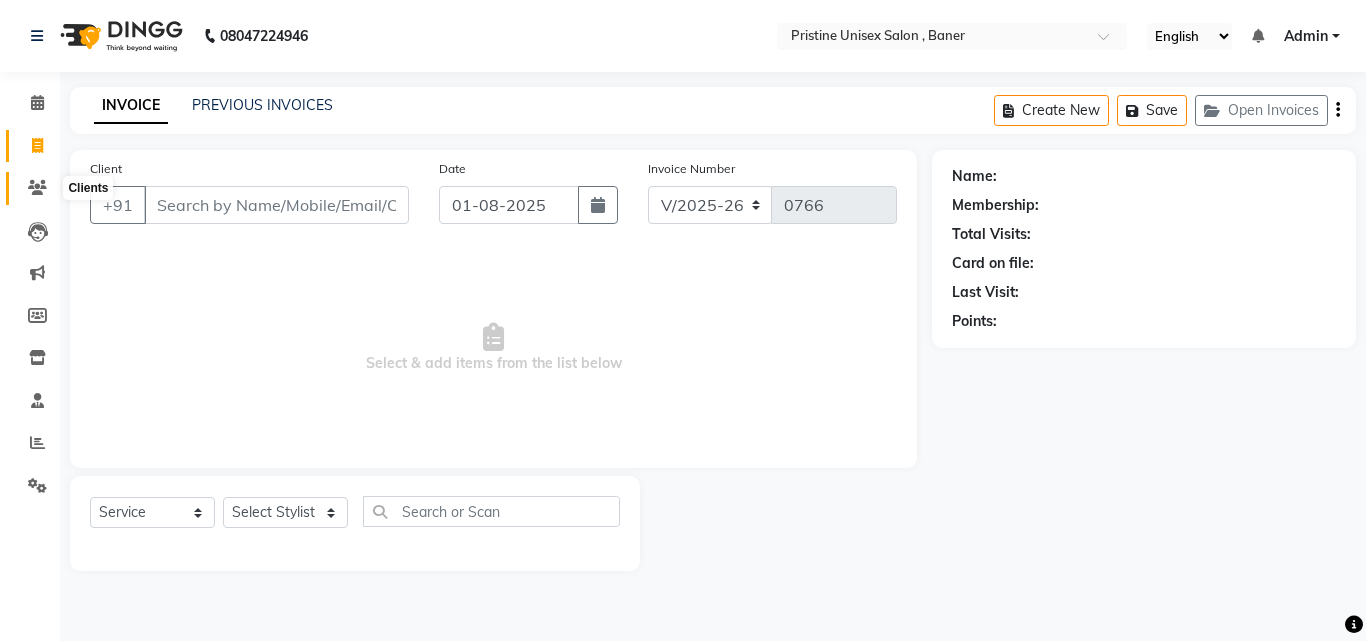 click 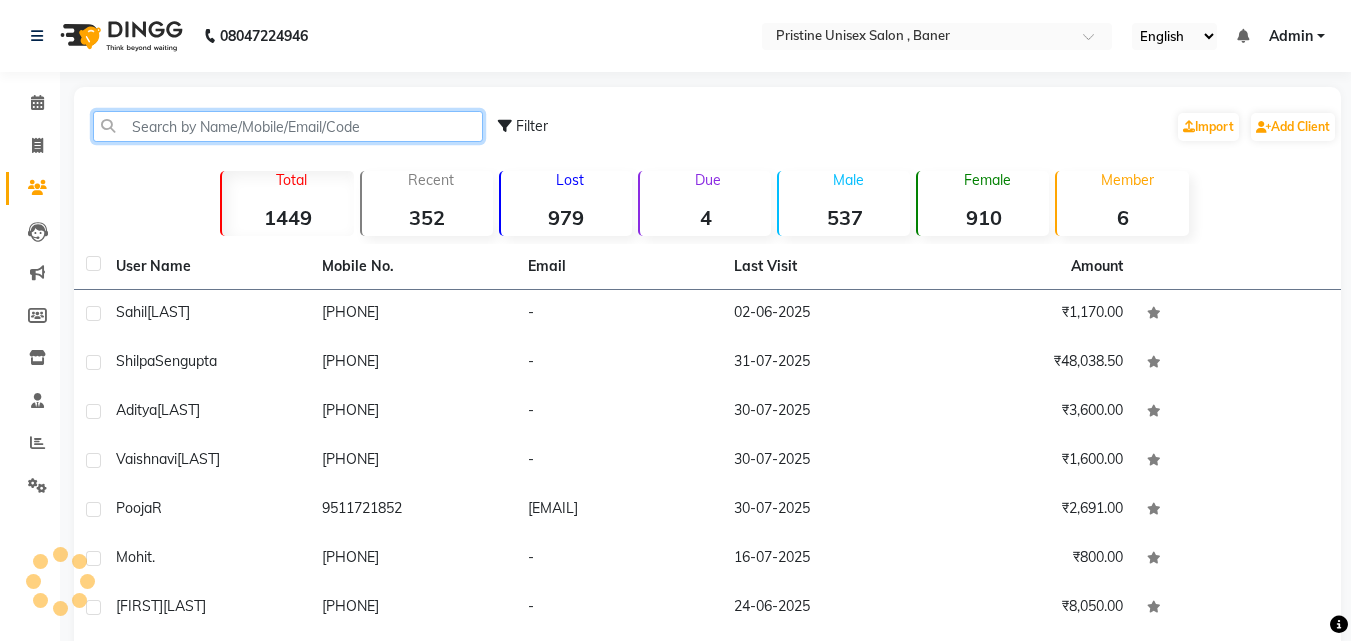 click 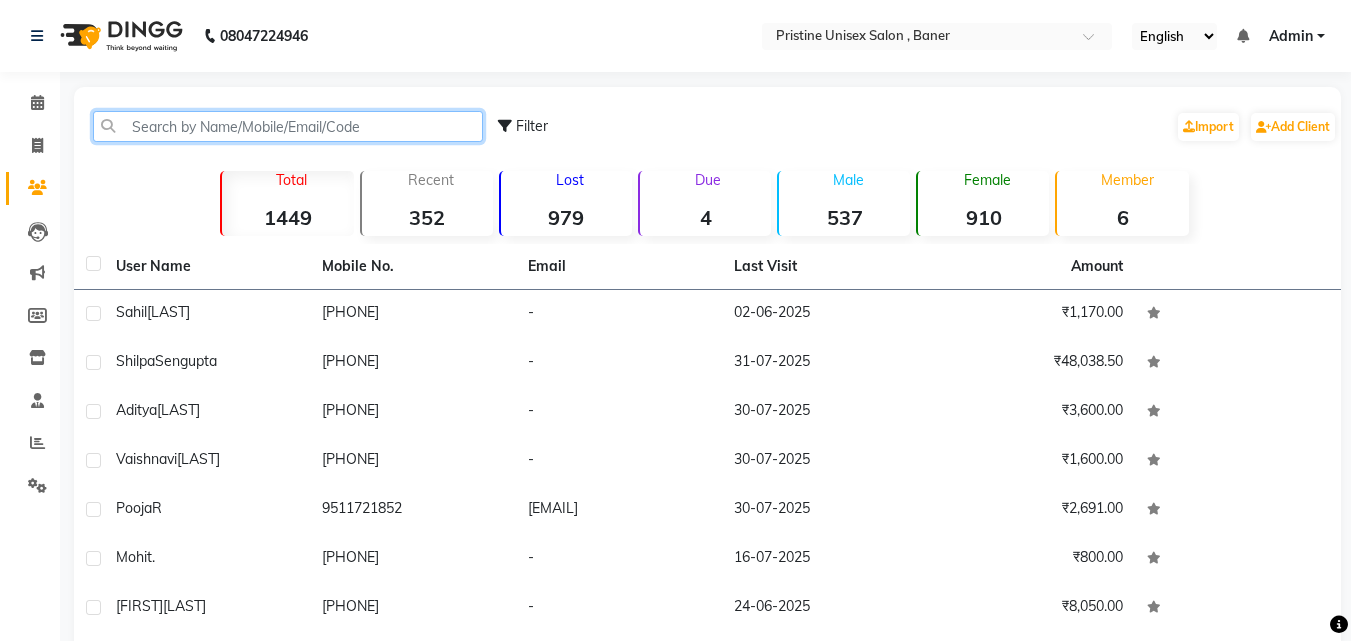 click 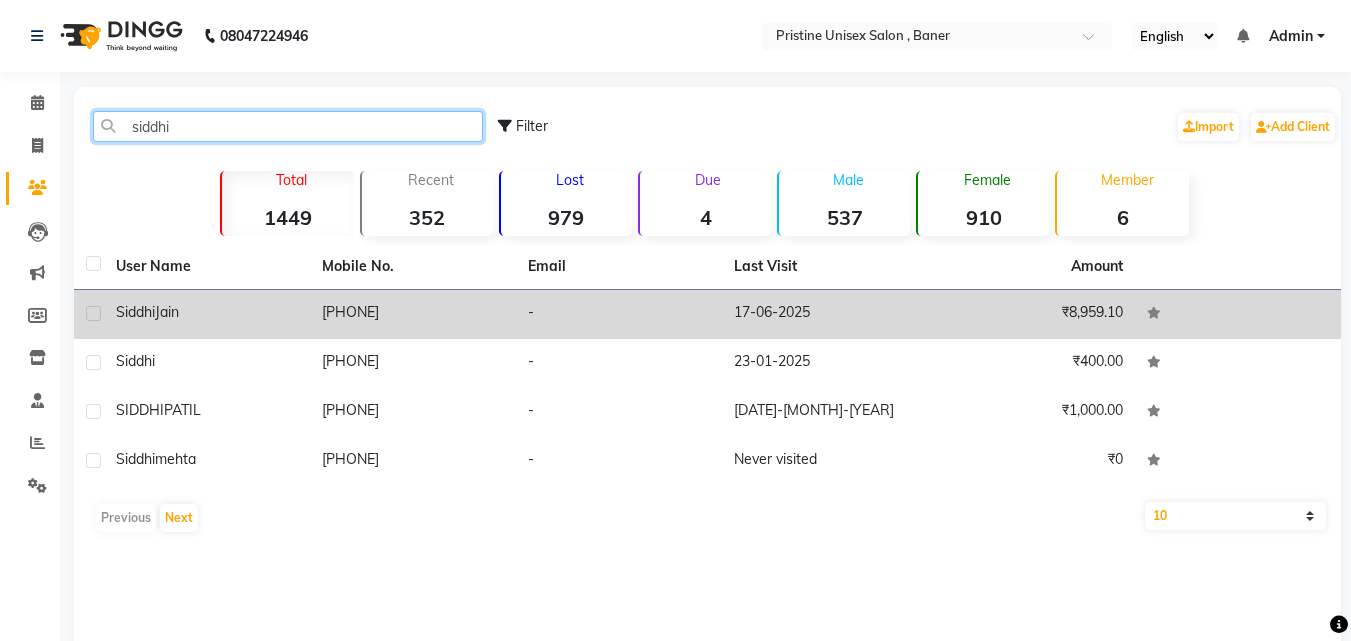 type on "siddhi" 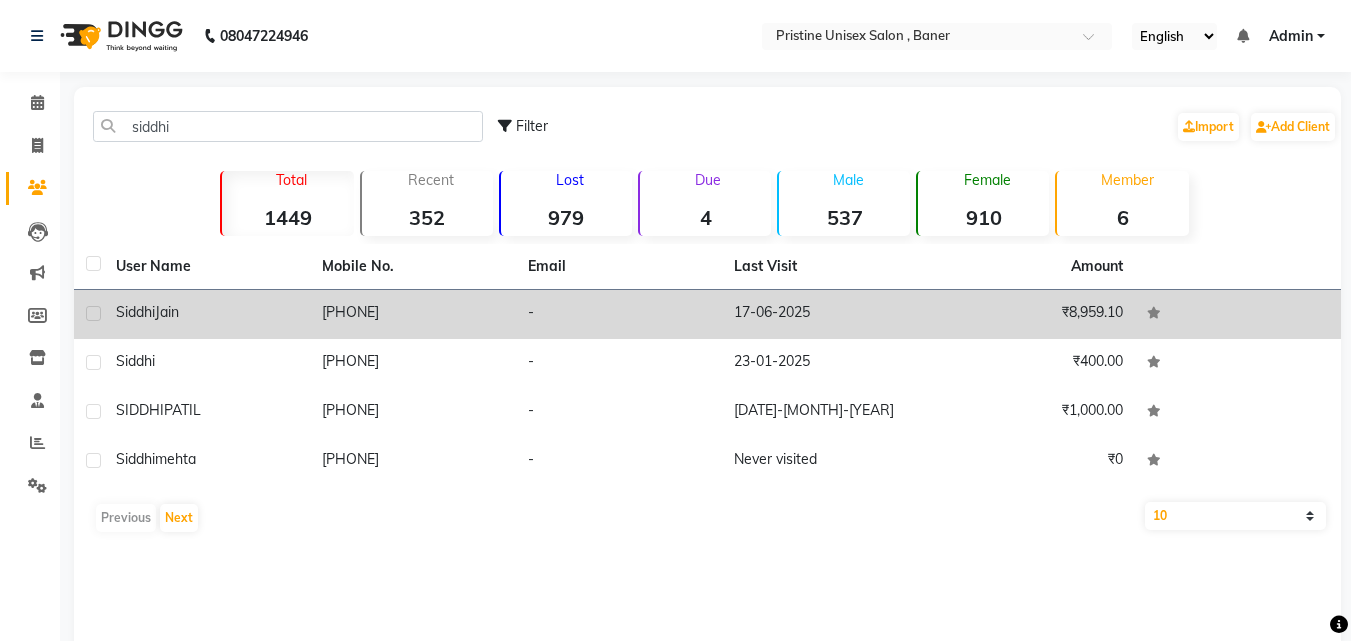 click on "[PHONE]" 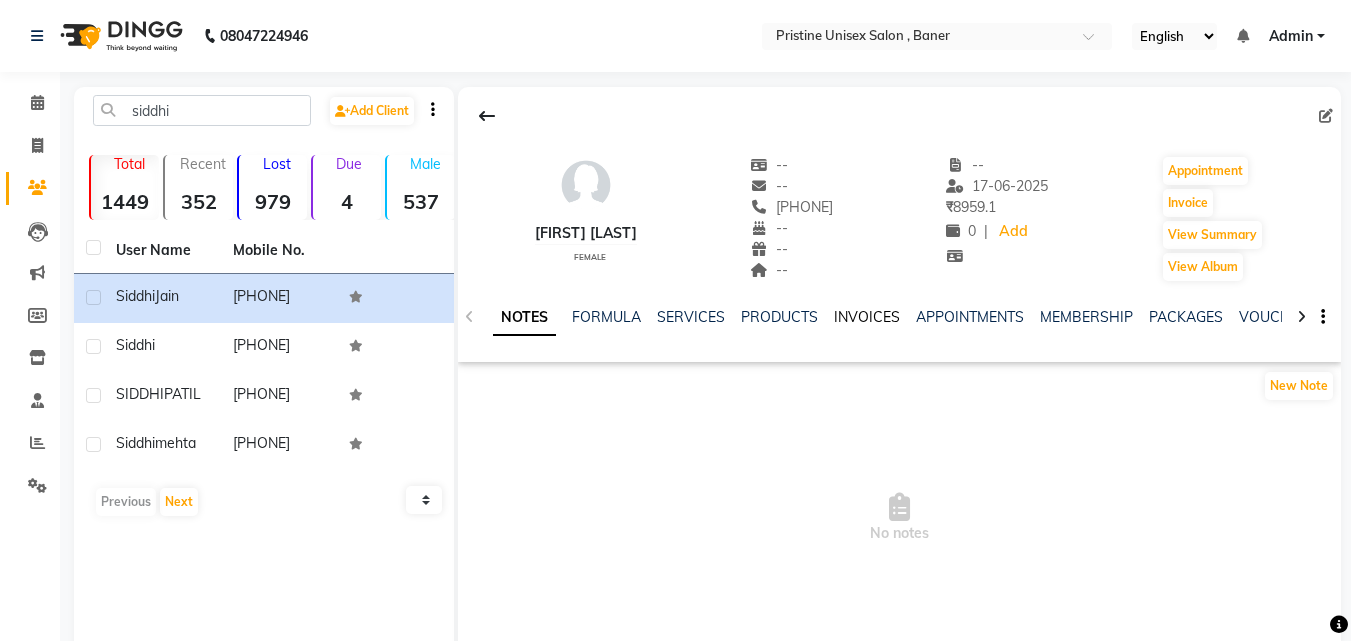 click on "INVOICES" 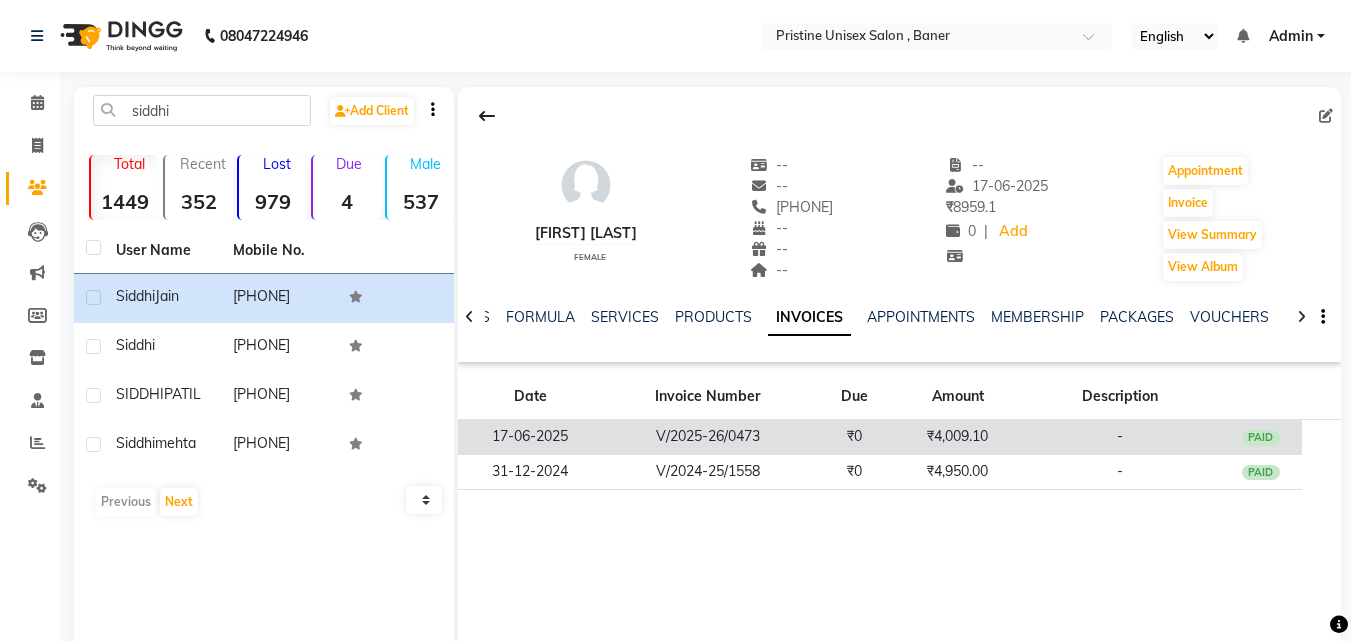 click on "V/2025-26/0473" 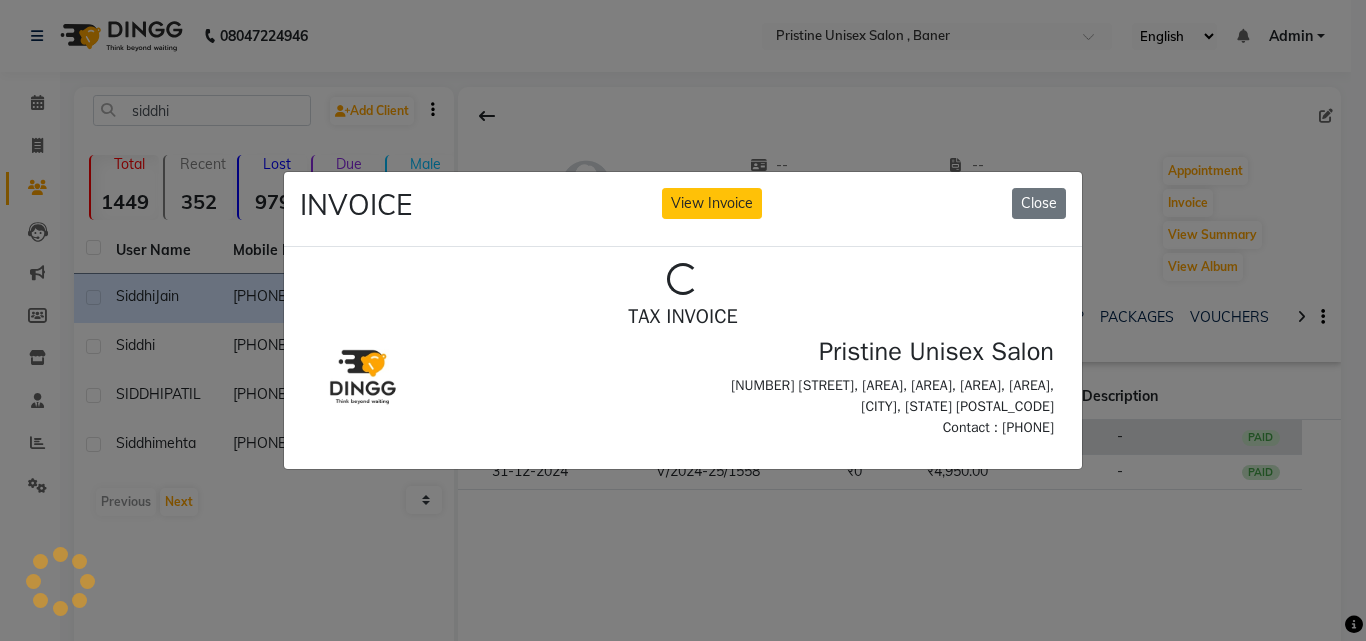 scroll, scrollTop: 0, scrollLeft: 0, axis: both 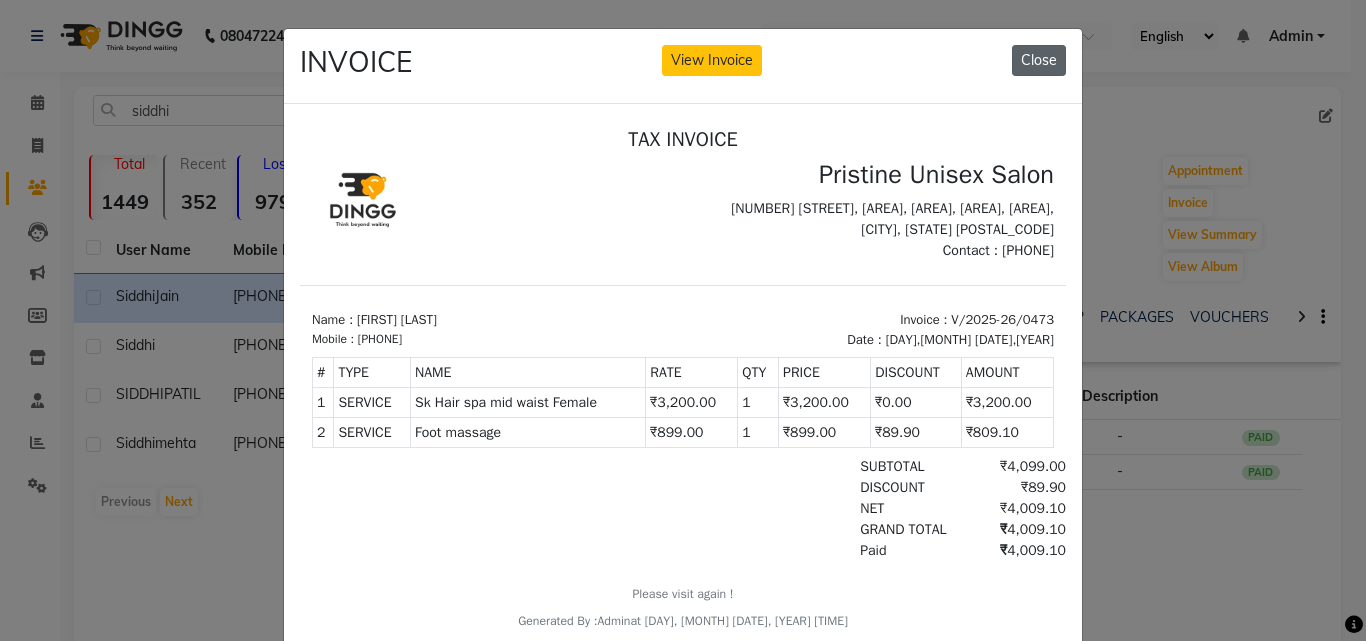 click on "Close" 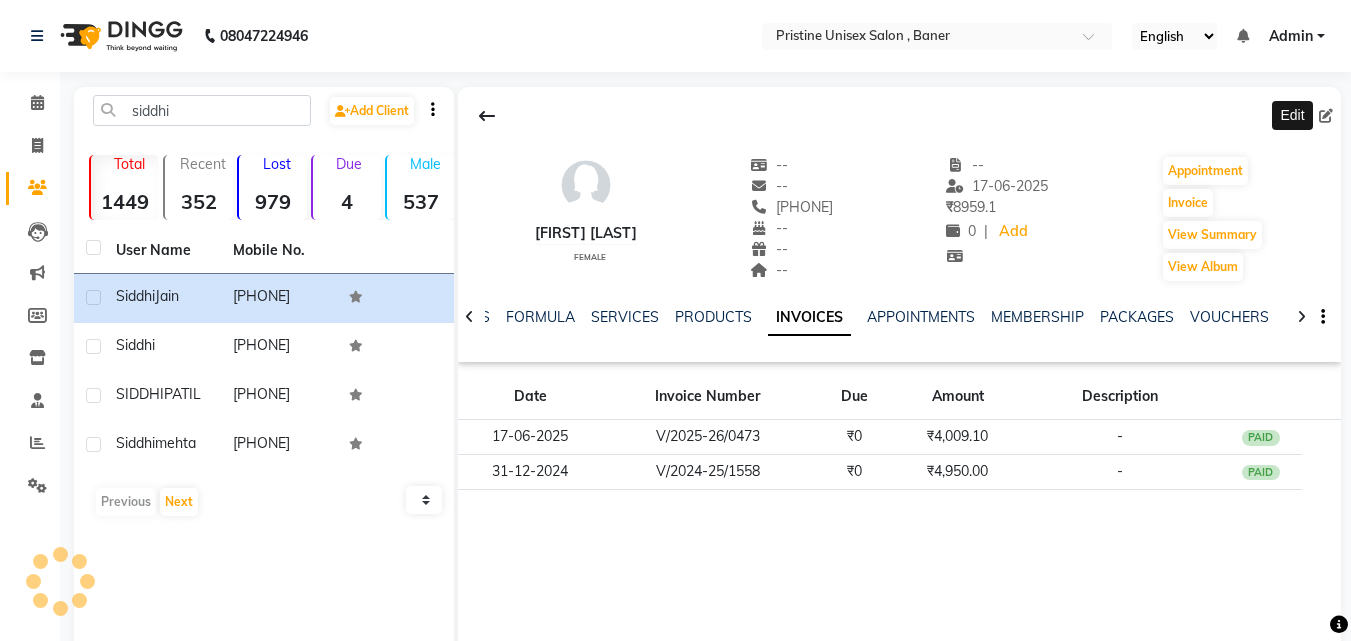 click 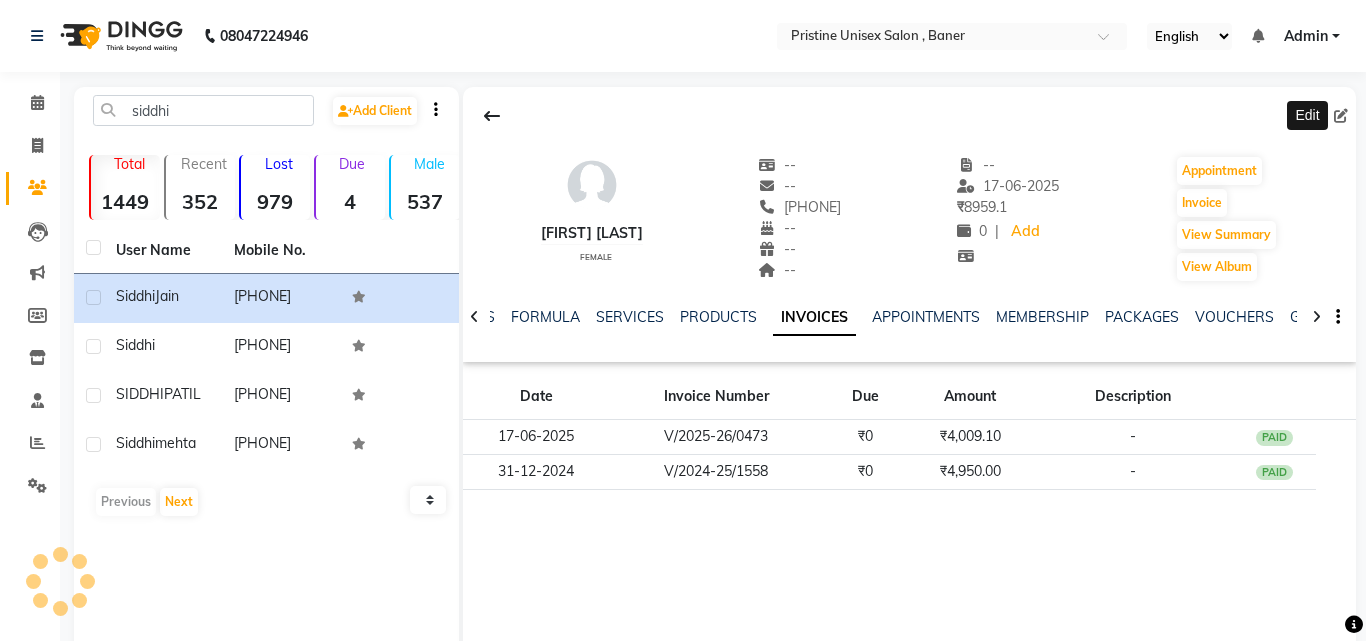 select on "female" 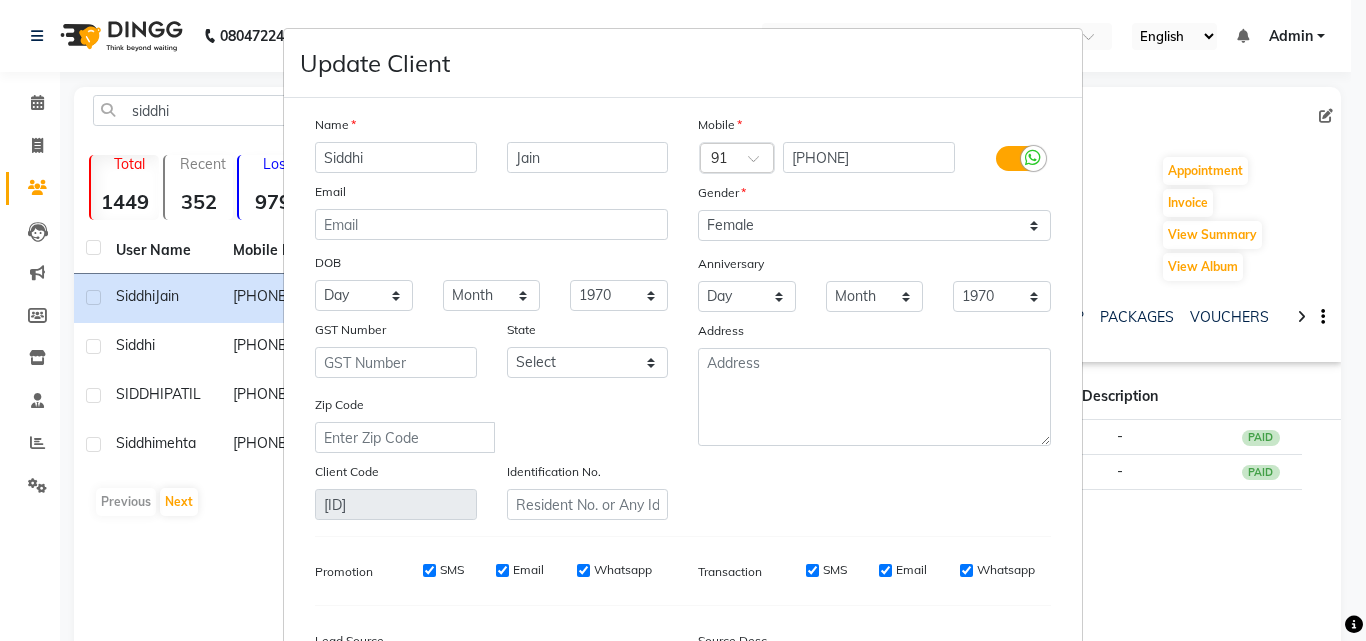 click on "Update Client Name [FIRST] [LAST] Email DOB Day 01 02 03 04 05 06 07 08 09 10 11 12 13 14 15 16 17 18 19 20 21 22 23 24 25 26 27 28 29 30 31 Month January February March April May June July August September October November December 1940 1941 1942 1943 1944 1945 1946 1947 1948 1949 1950 1951 1952 1953 1954 1955 1956 1957 1958 1959 1960 1961 1962 1963 1964 1965 1966 1967 1968 1969 1970 1971 1972 1973 1974 1975 1976 1977 1978 1979 1980 1981 1982 1983 1984 1985 1986 1987 1988 1989 1990 1991 1992 1993 1994 1995 1996 1997 1998 1999 2000 2001 2002 2003 2004 2005 2006 2007 2008 2009 2010 2011 2012 2013 2014 2015 2016 2017 2018 2019 2020 2021 2022 2023 2024 GST Number State Select Andaman and Nicobar Islands Andhra Pradesh Arunachal Pradesh Assam Bihar Chandigarh Chhattisgarh Dadra and Nagar Haveli Daman and Diu Delhi Goa Gujarat Haryana Himachal Pradesh Jammu and Kashmir Jharkhand Karnataka Kerala Lakshadweep Madhya Pradesh Maharashtra Manipur Meghalaya Mizoram Nagaland Odisha Pondicherry Punjab Rajasthan Sikkim Ladakh" at bounding box center (683, 320) 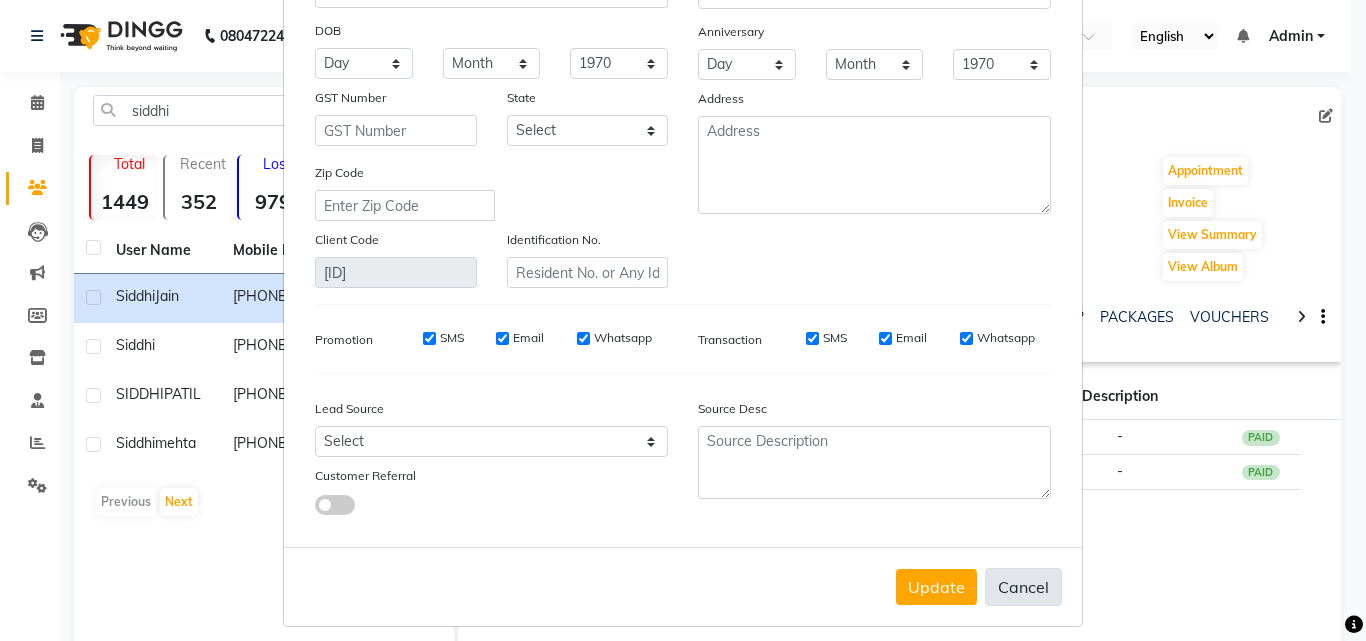 scroll, scrollTop: 246, scrollLeft: 0, axis: vertical 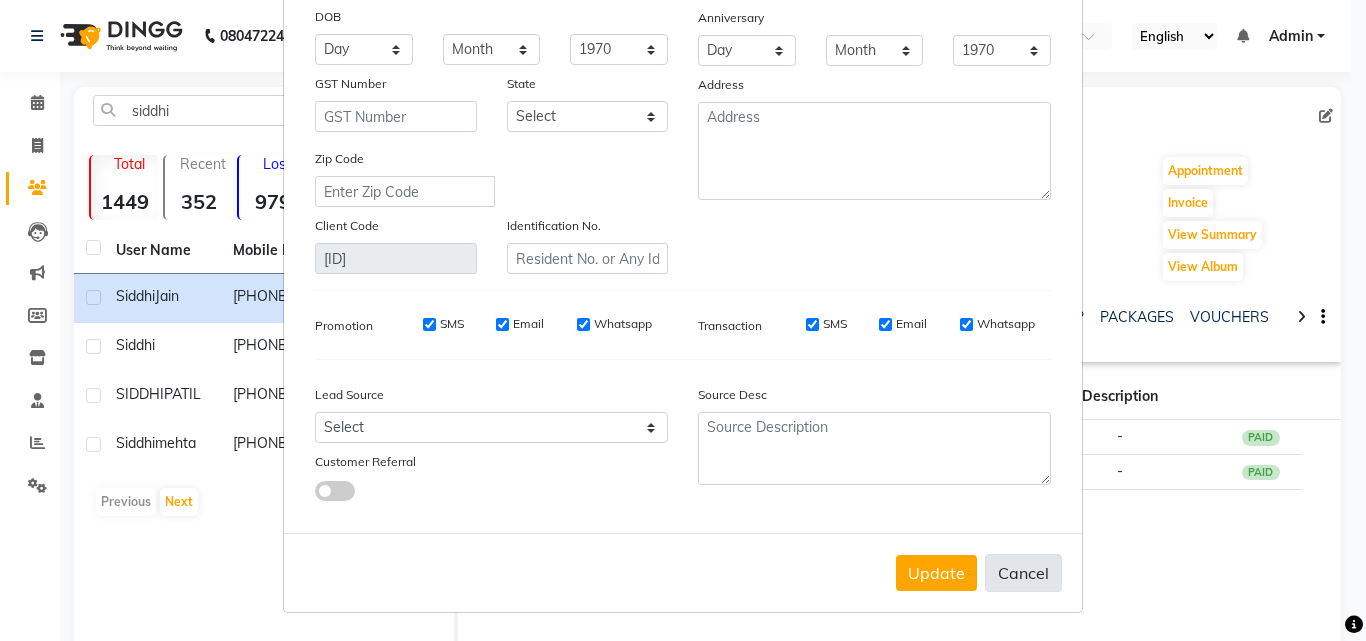 click on "Cancel" at bounding box center (1023, 573) 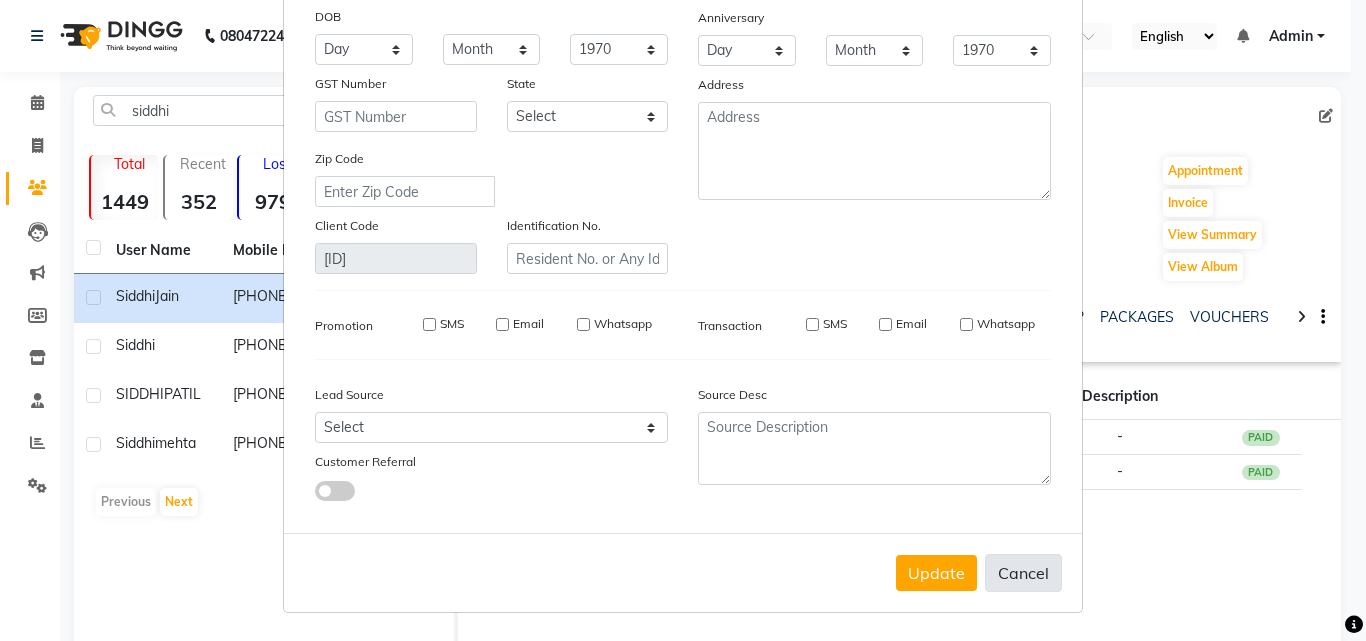 type 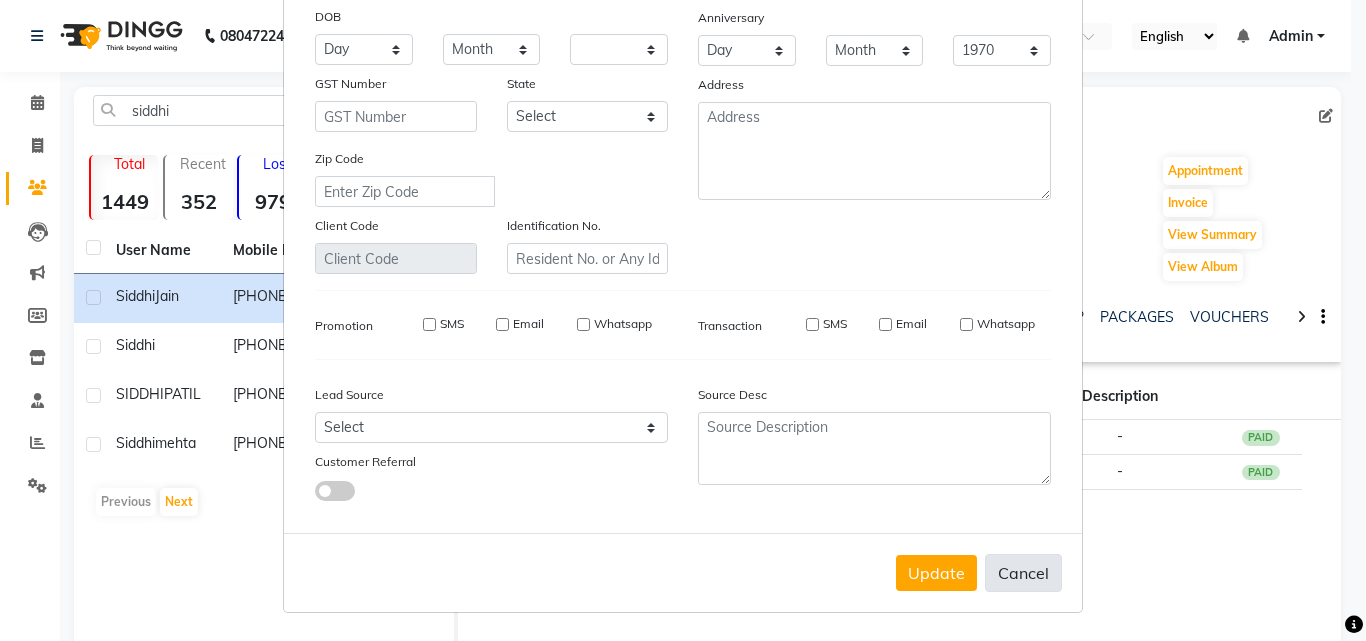 select 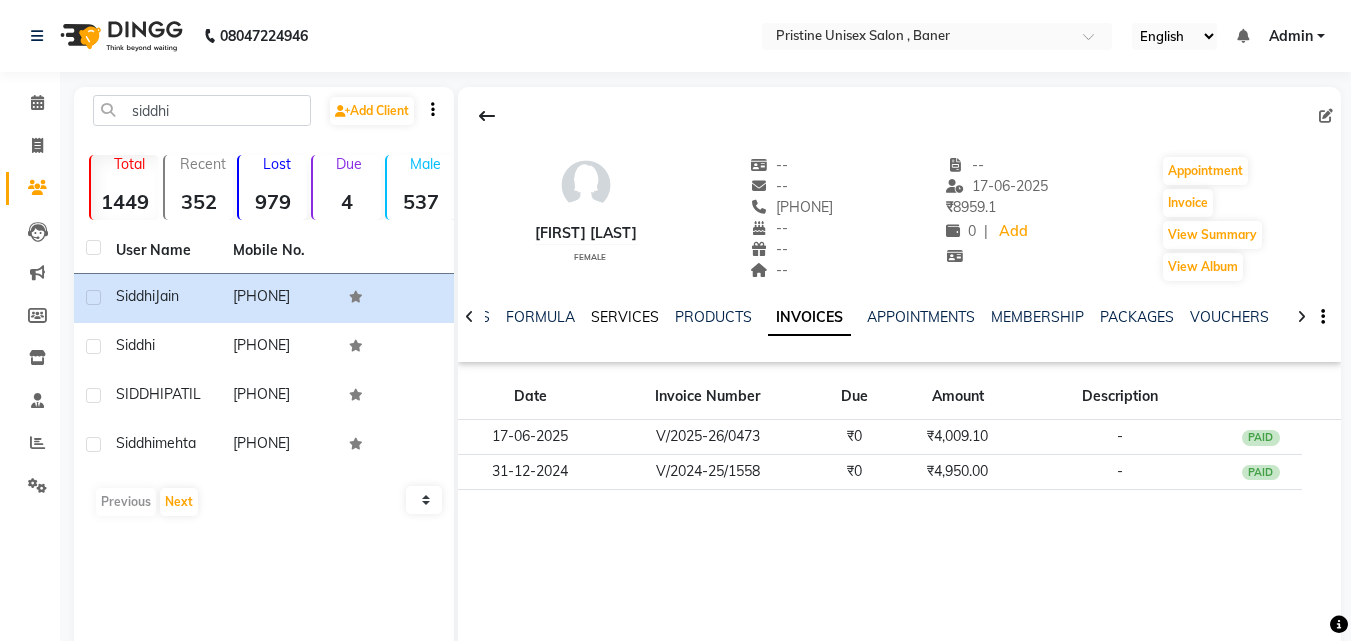 click on "SERVICES" 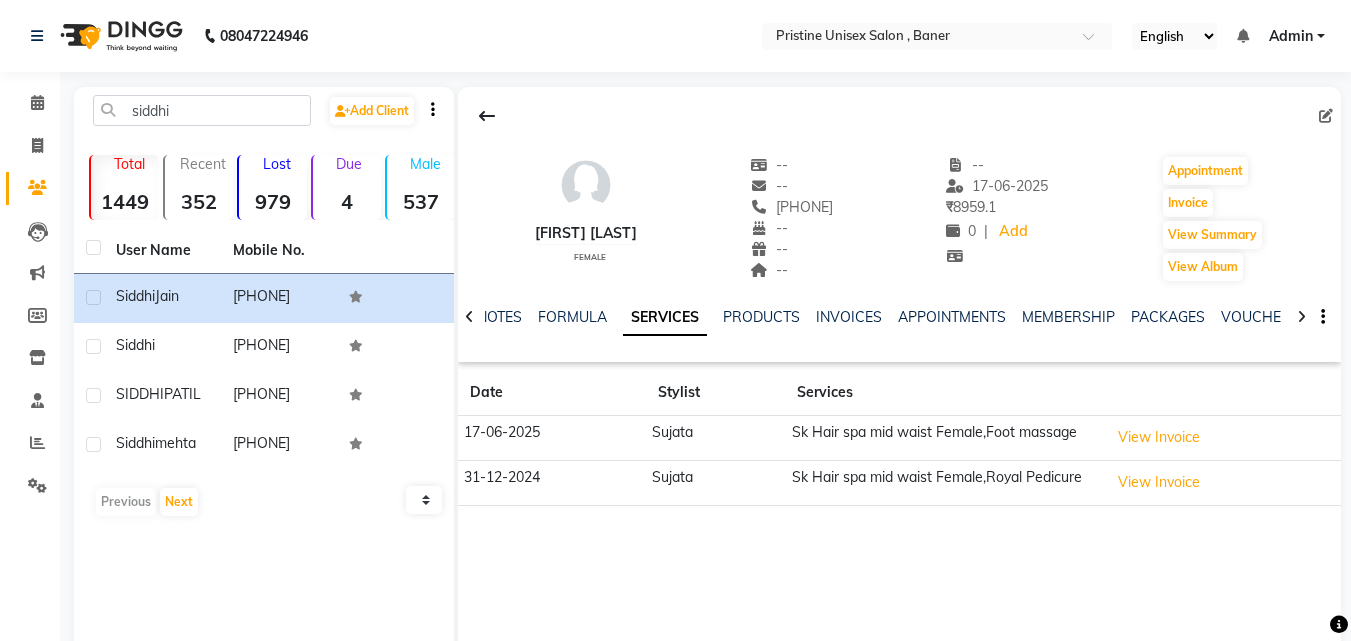 click 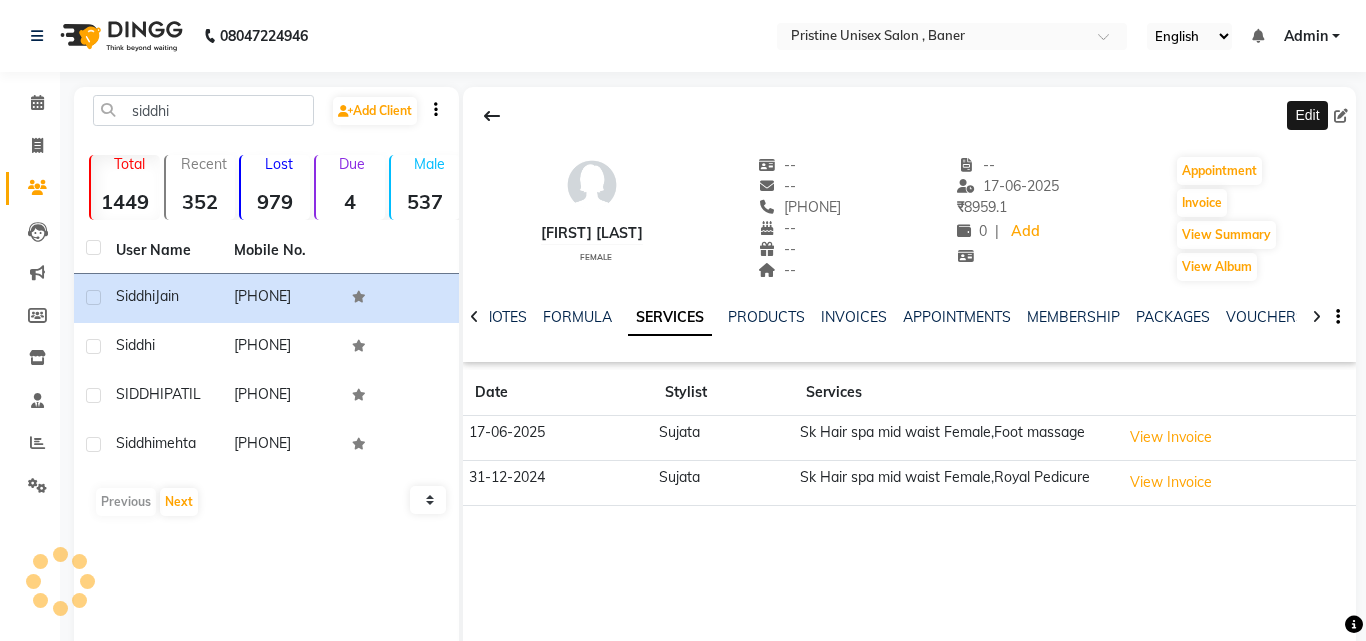 select on "female" 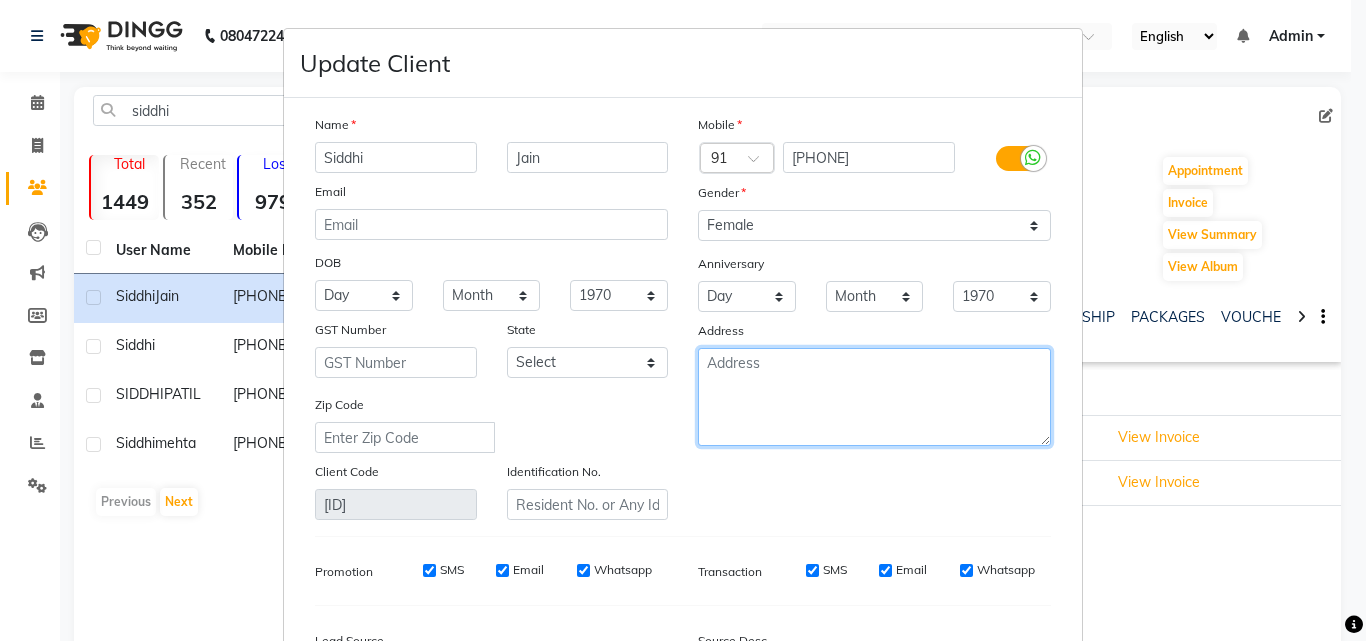 click at bounding box center (874, 397) 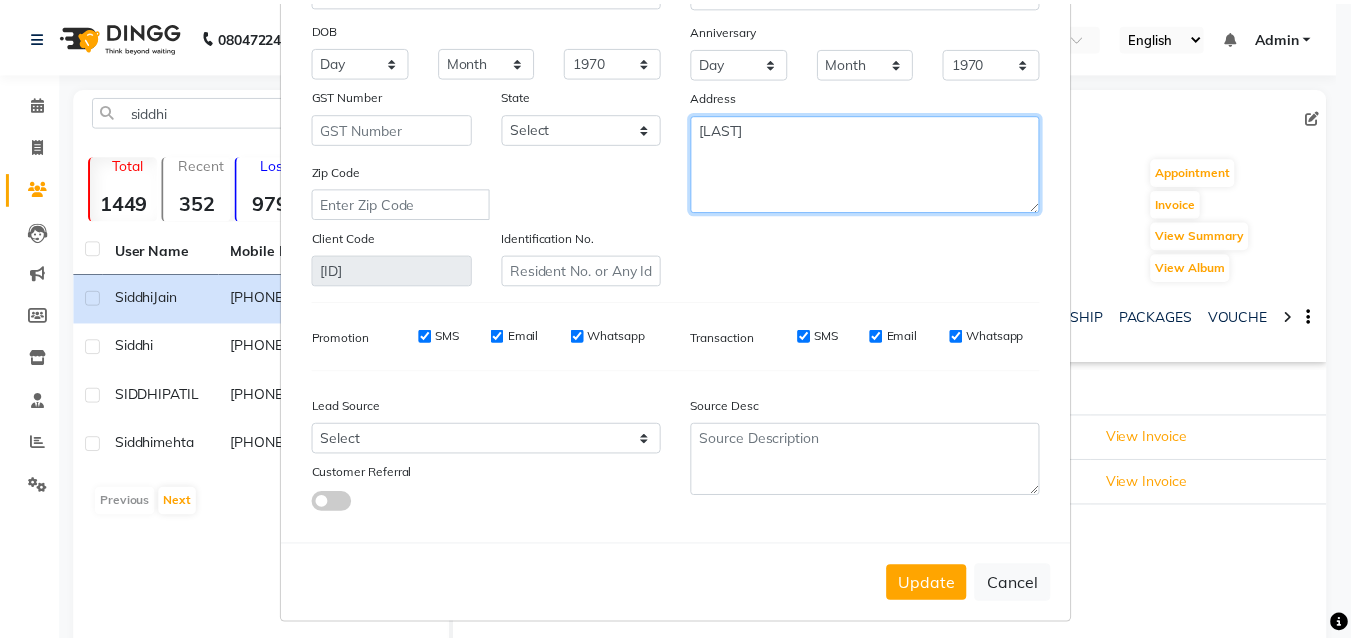 scroll, scrollTop: 246, scrollLeft: 0, axis: vertical 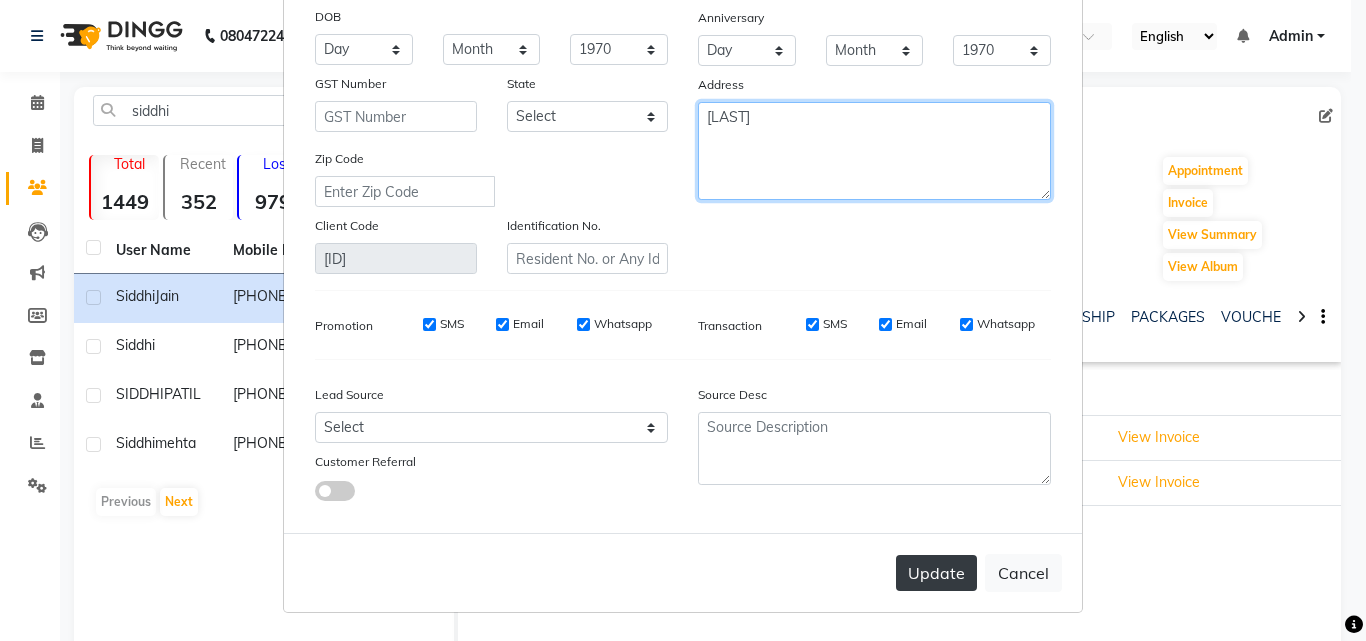 type on "[LAST]" 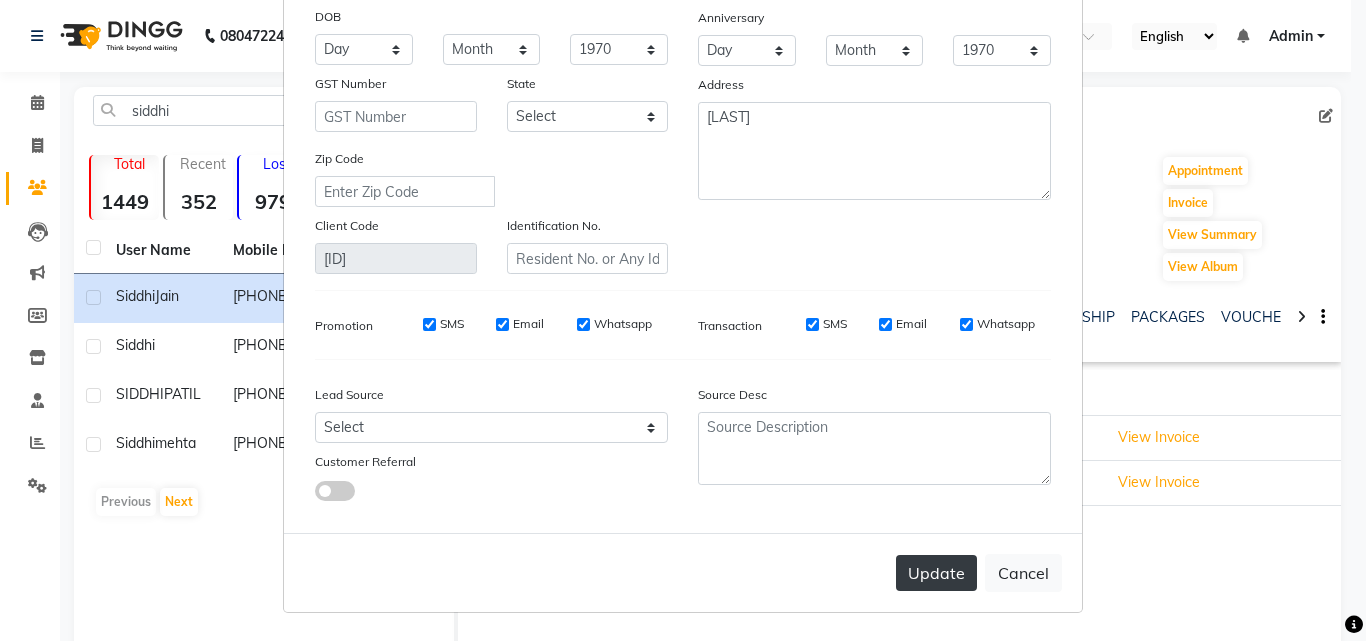 click on "Update" at bounding box center [936, 573] 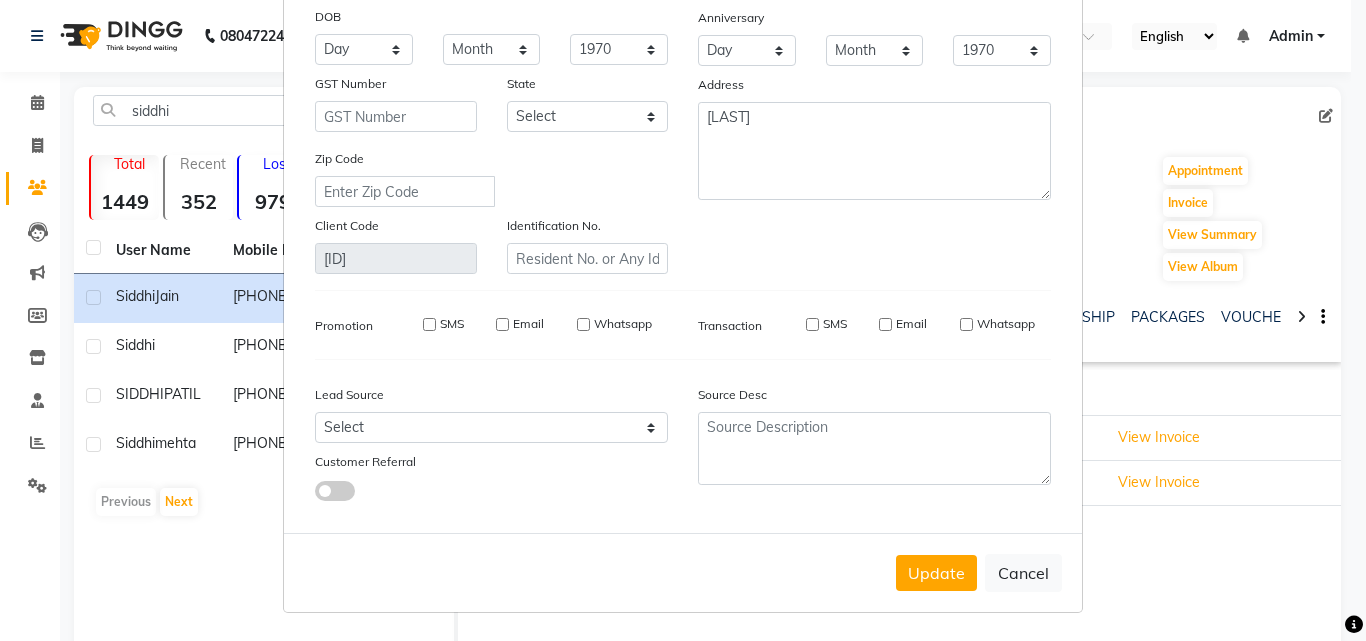 type 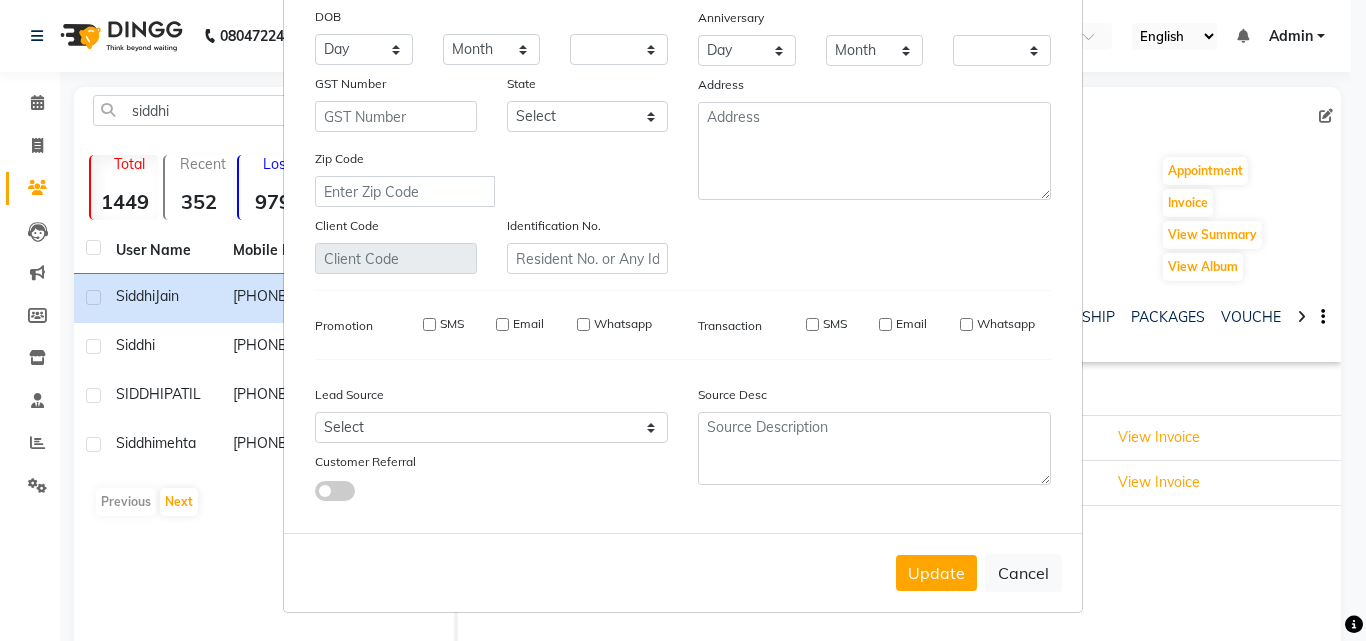 checkbox on "false" 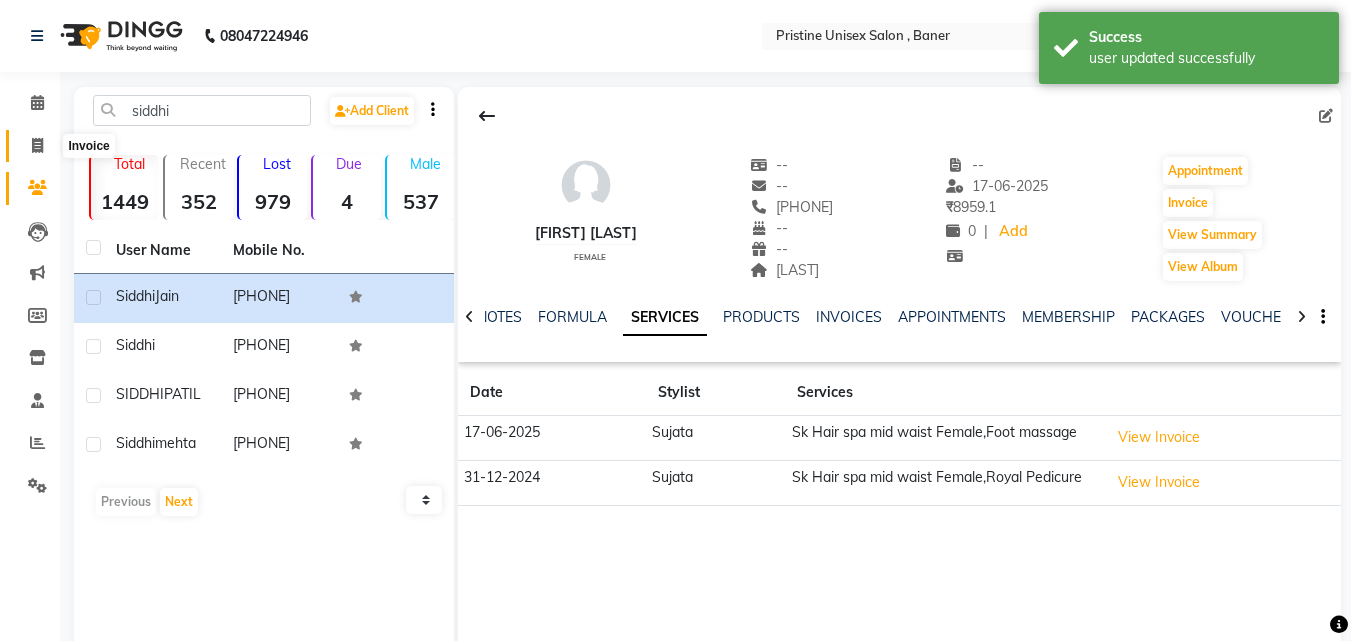 click 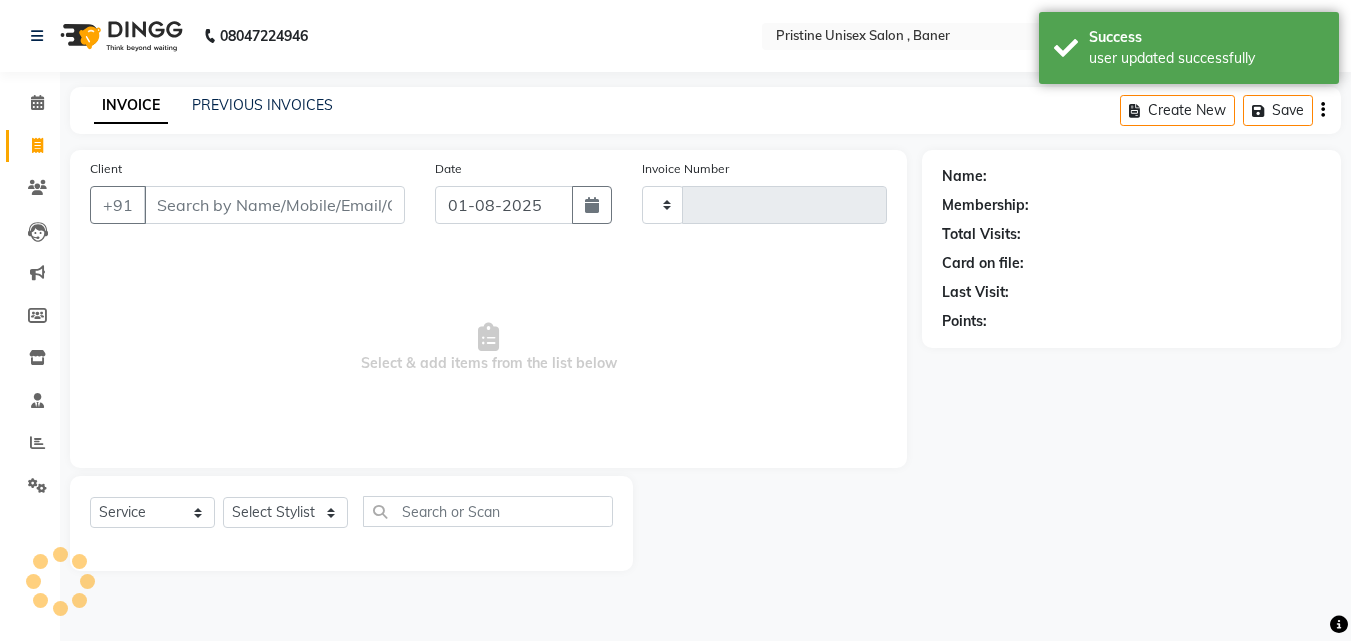 type on "0766" 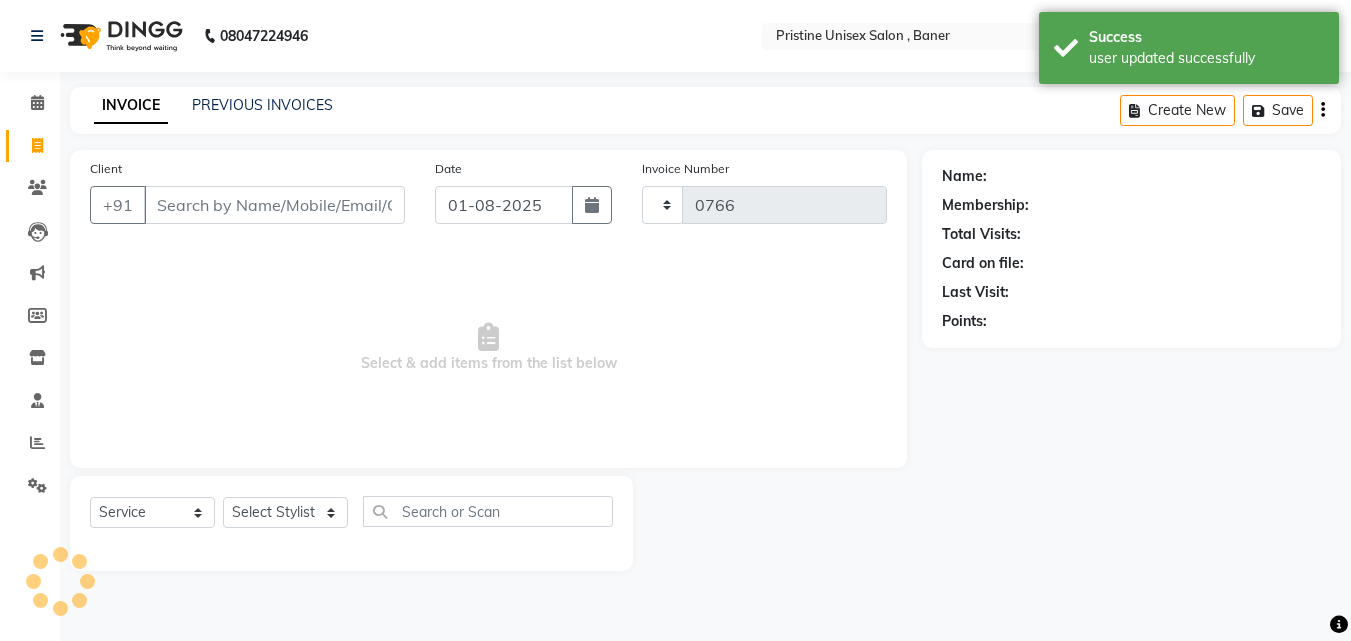 select on "6610" 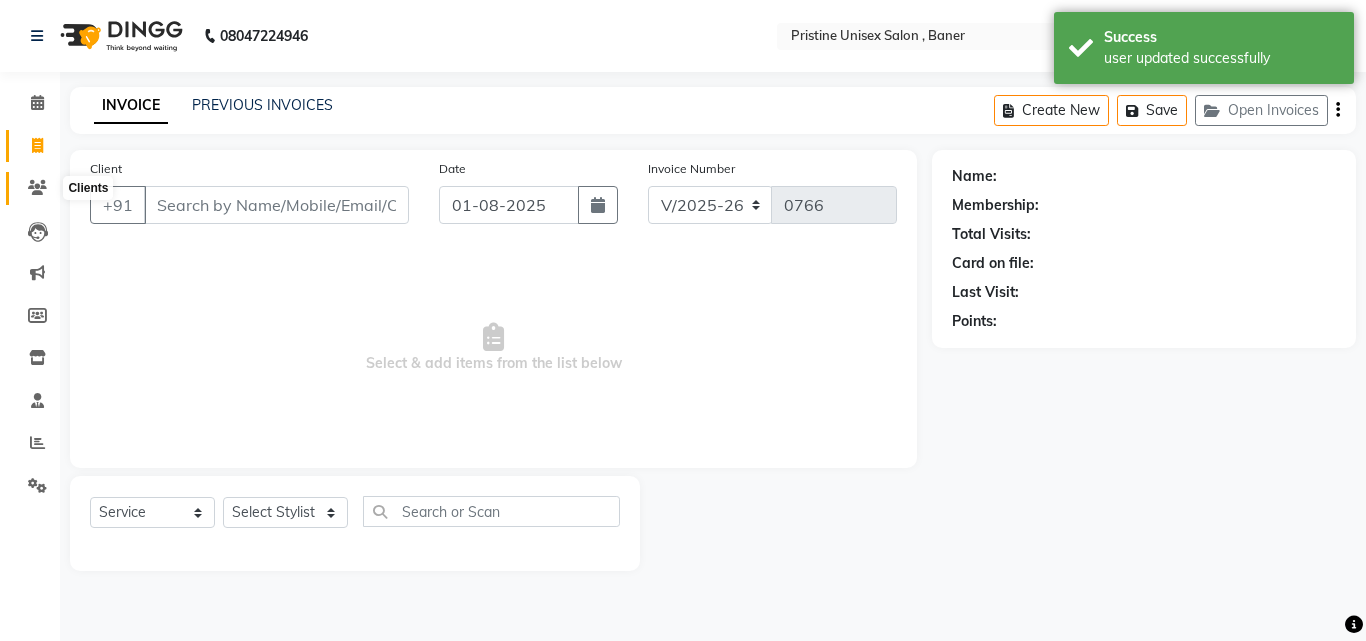 click 